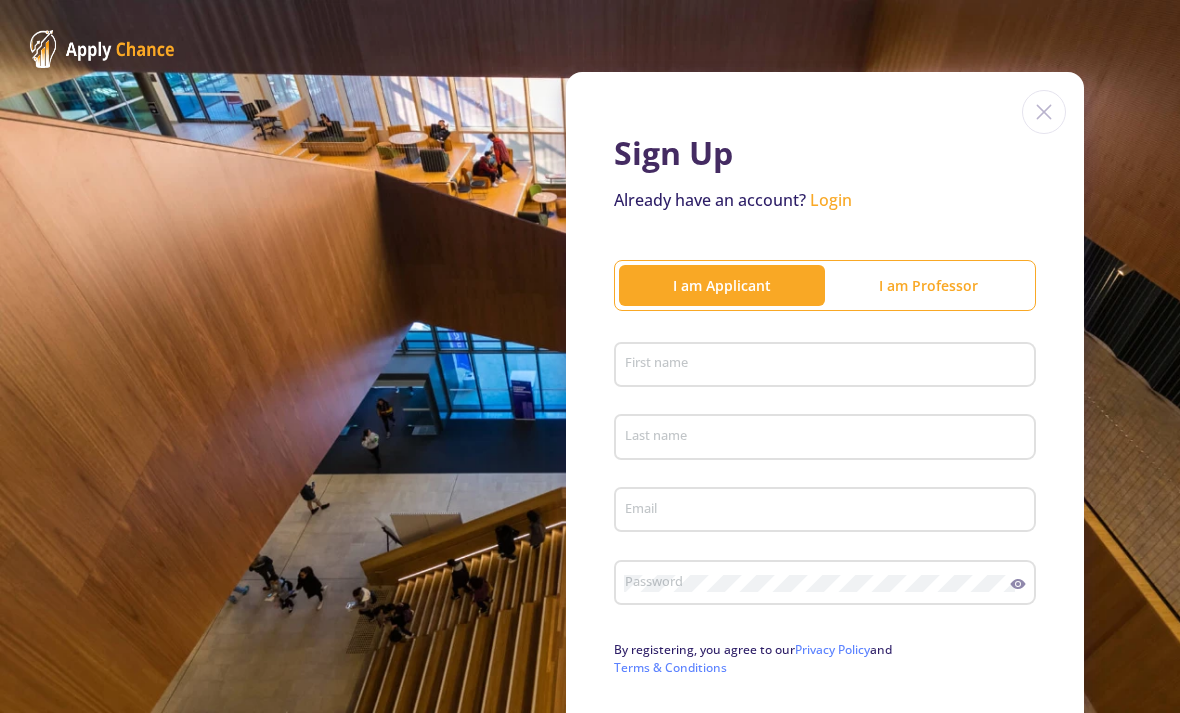 scroll, scrollTop: 45, scrollLeft: 0, axis: vertical 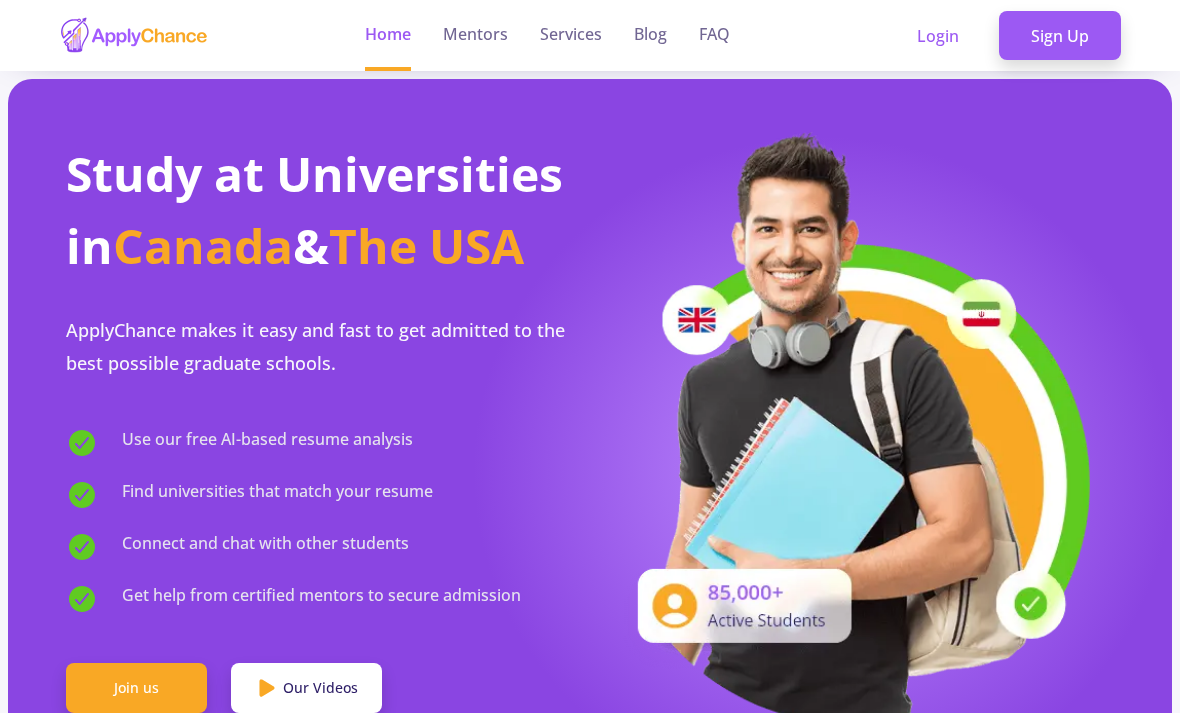 click on "Mentors" 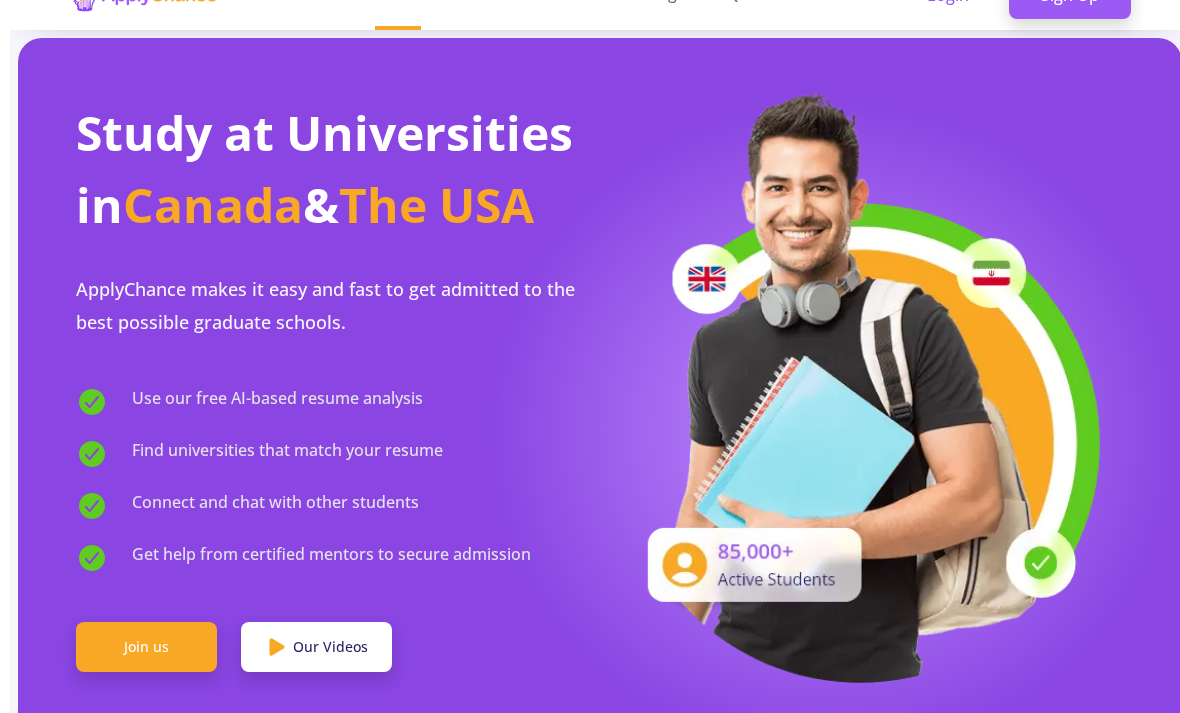 scroll, scrollTop: 0, scrollLeft: 0, axis: both 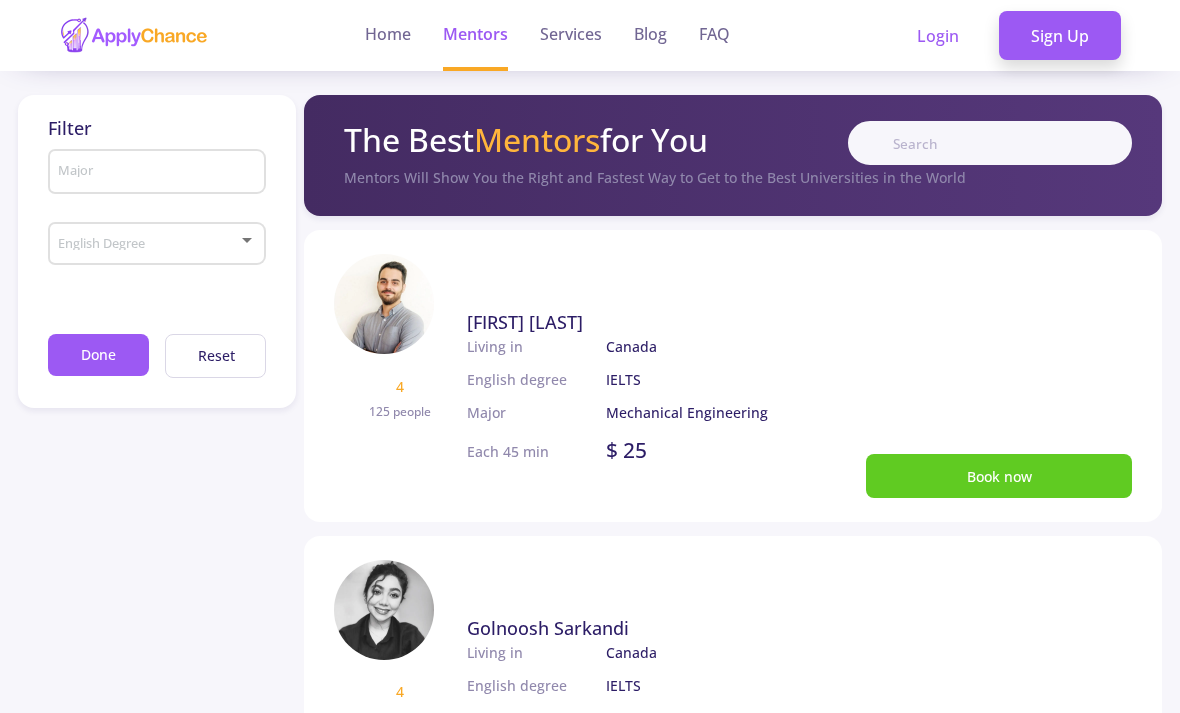 click on "Major" at bounding box center [159, 173] 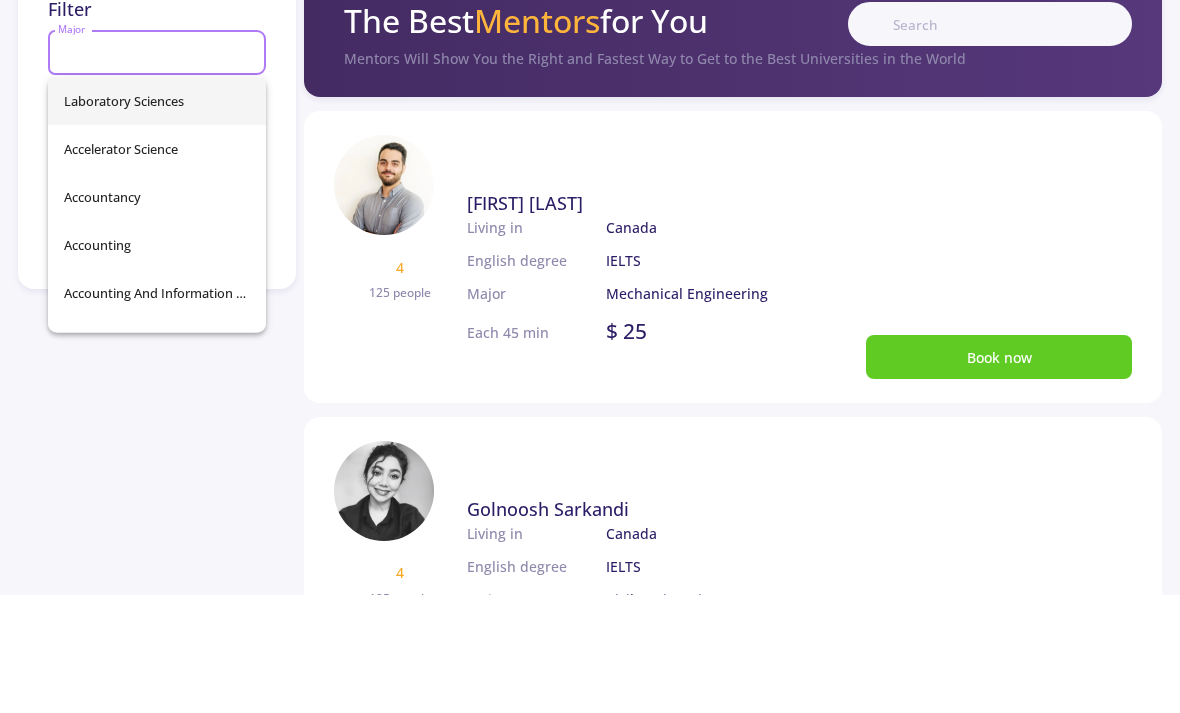 click on "Filter Major English Degree Done Reset" 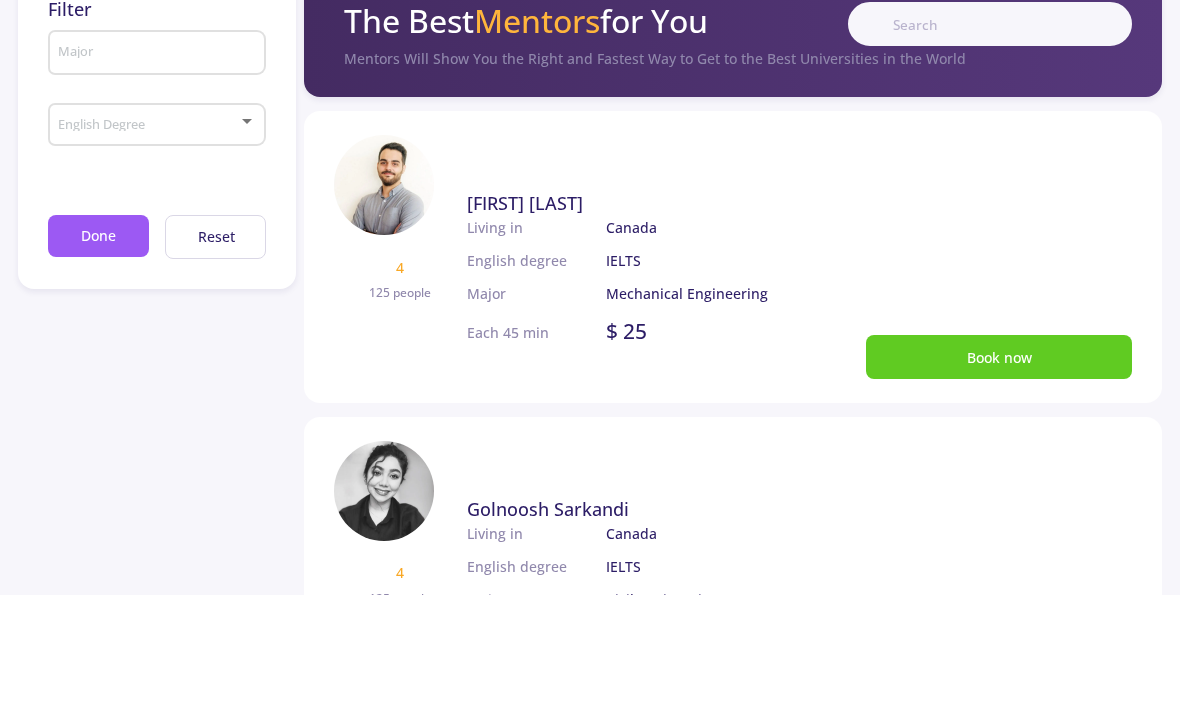 scroll, scrollTop: 119, scrollLeft: 0, axis: vertical 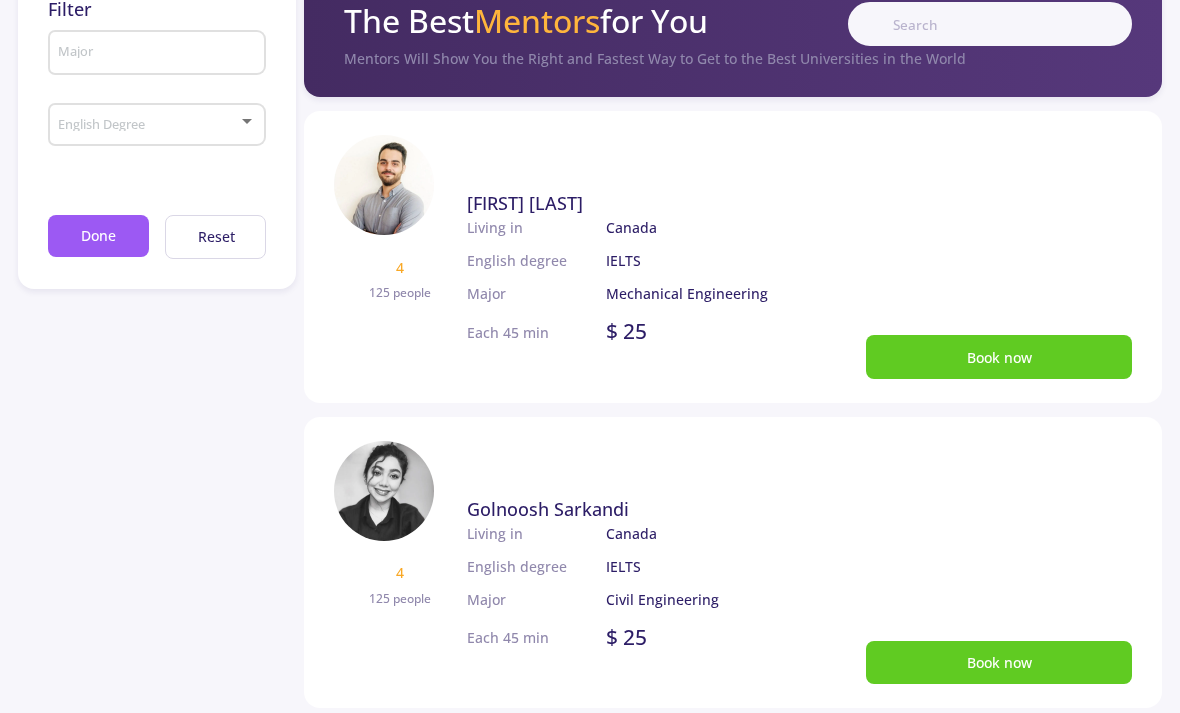 click on "English Degree" 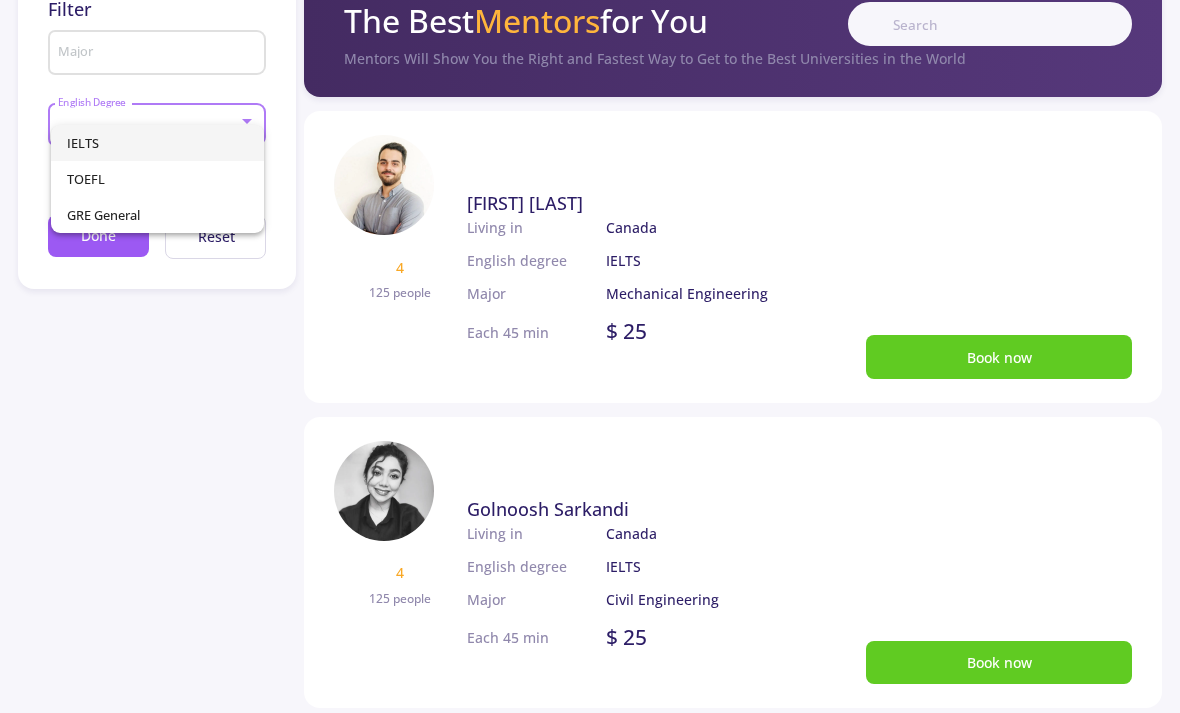 click at bounding box center [590, 356] 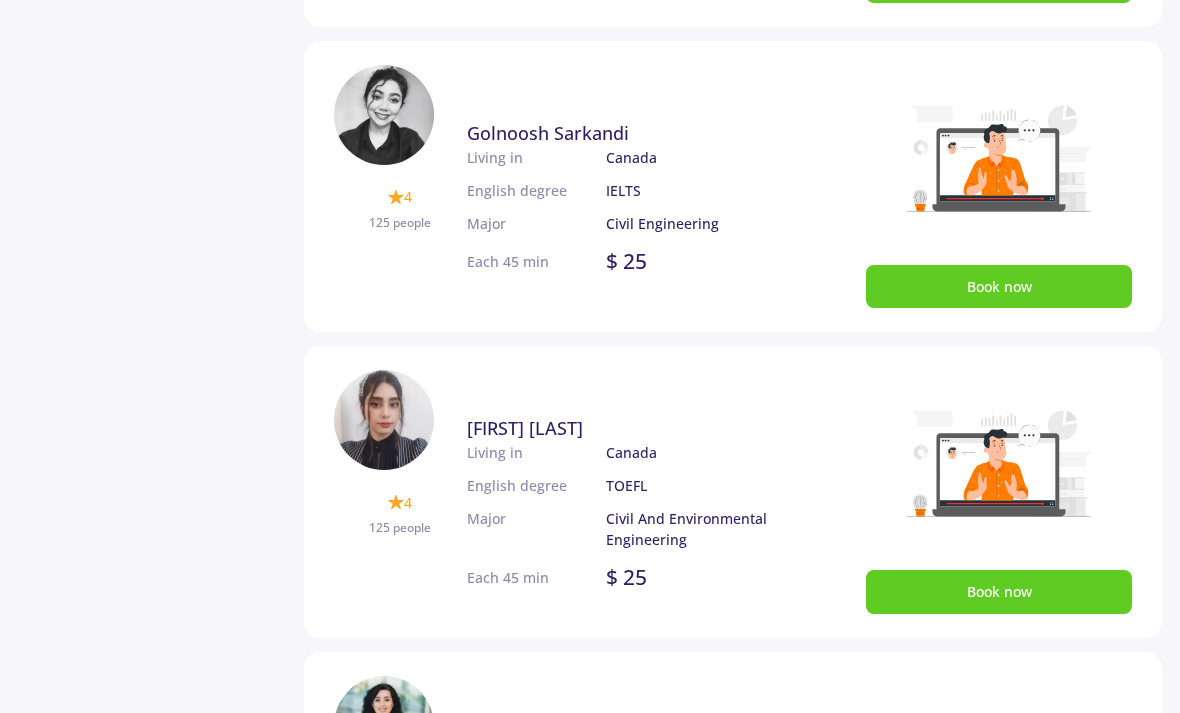 scroll, scrollTop: 0, scrollLeft: 0, axis: both 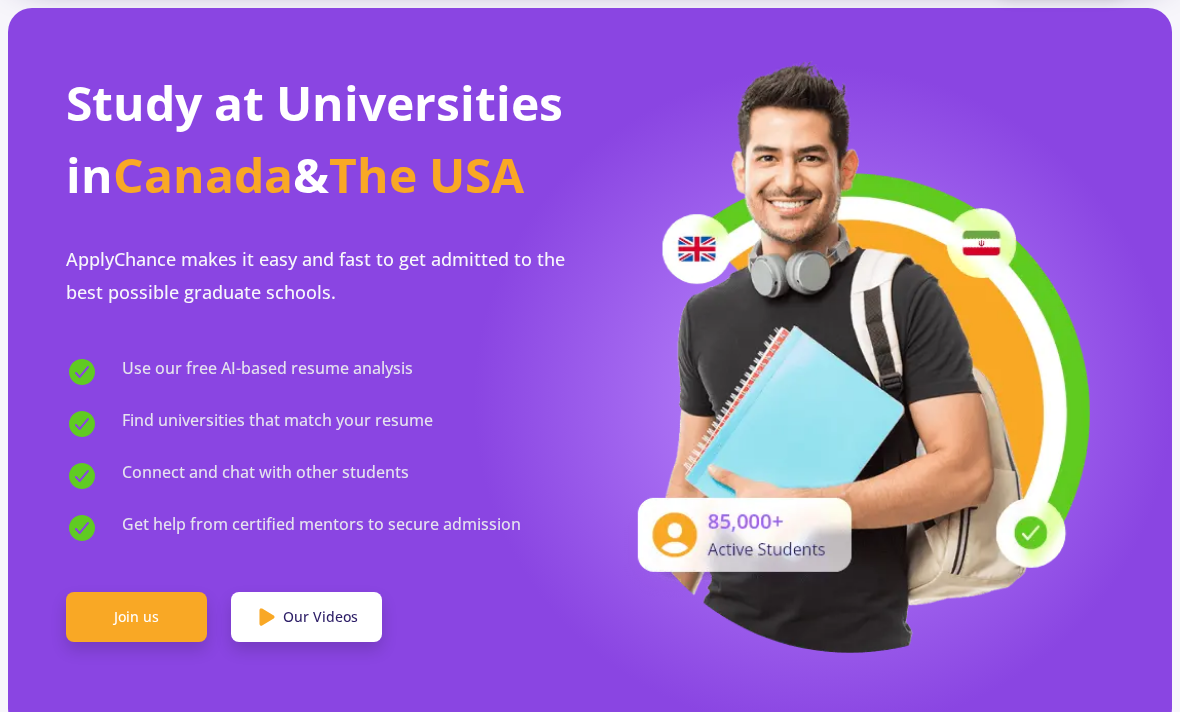 click on "Join us" 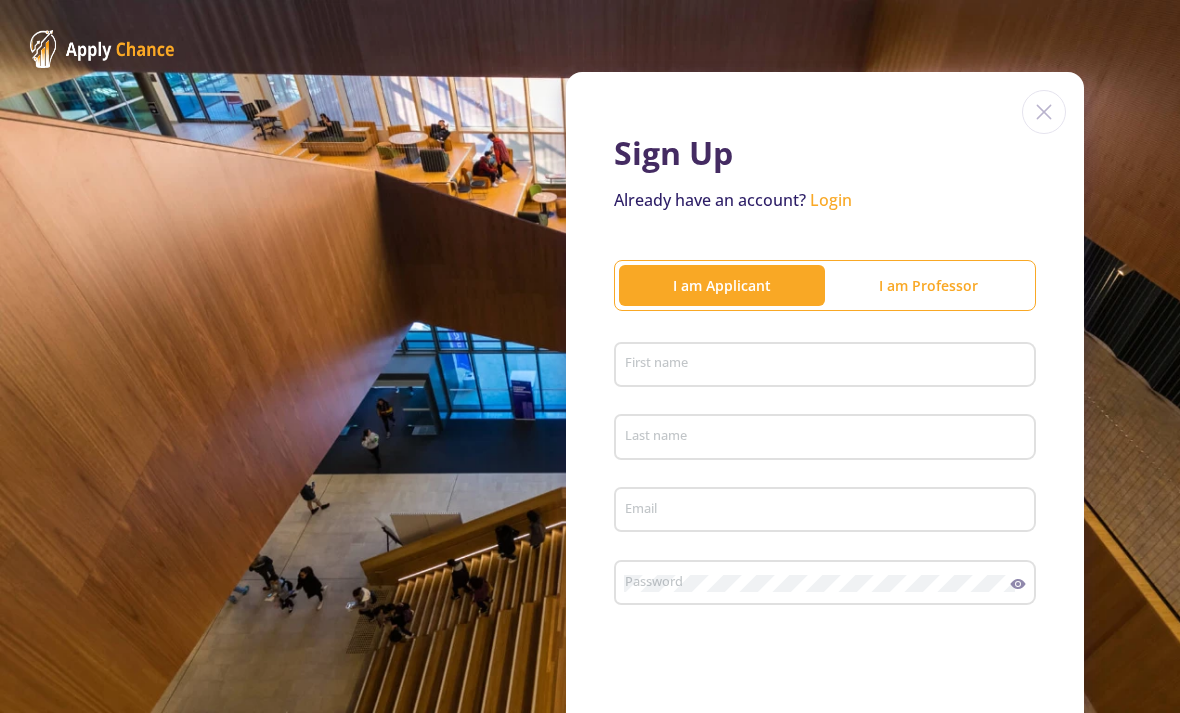 click on "First name" at bounding box center (828, 366) 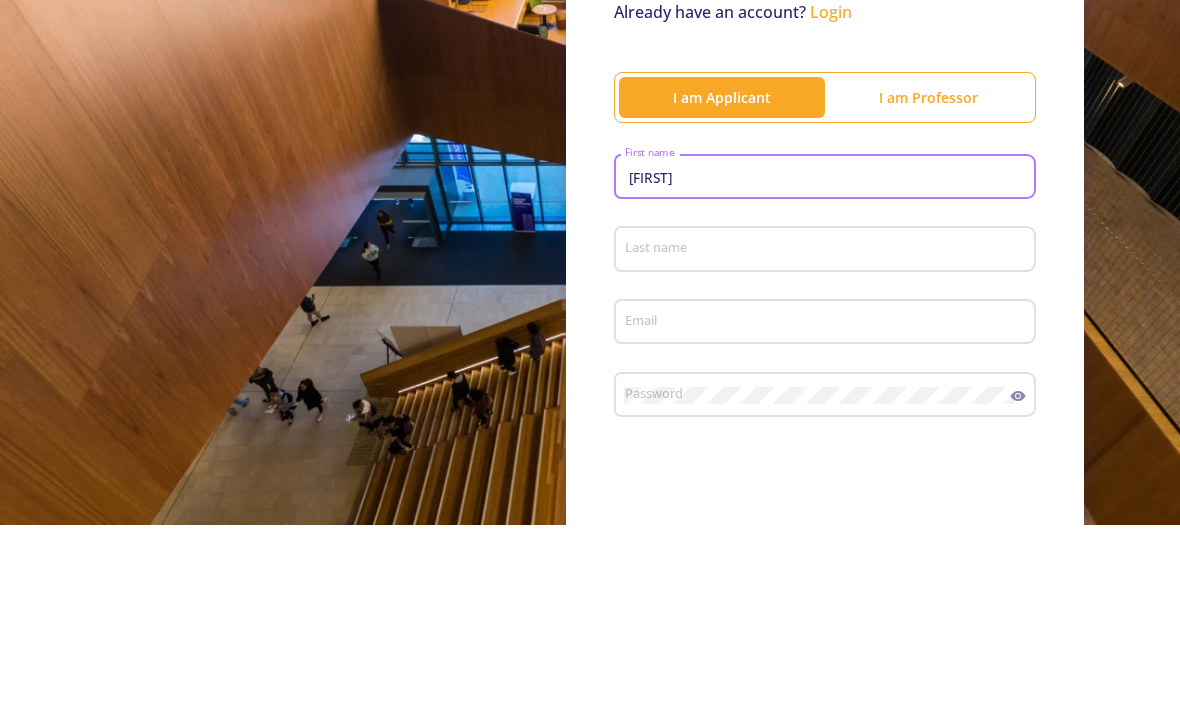 type on "[FIRST]" 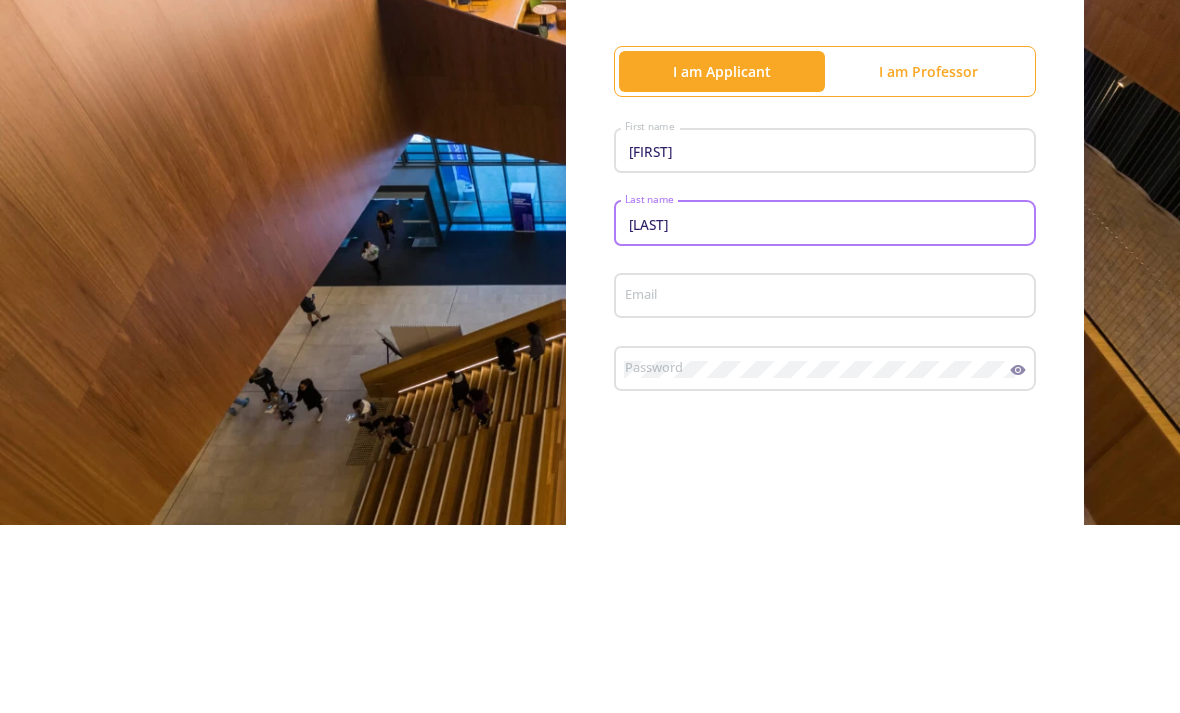 scroll, scrollTop: 23, scrollLeft: 0, axis: vertical 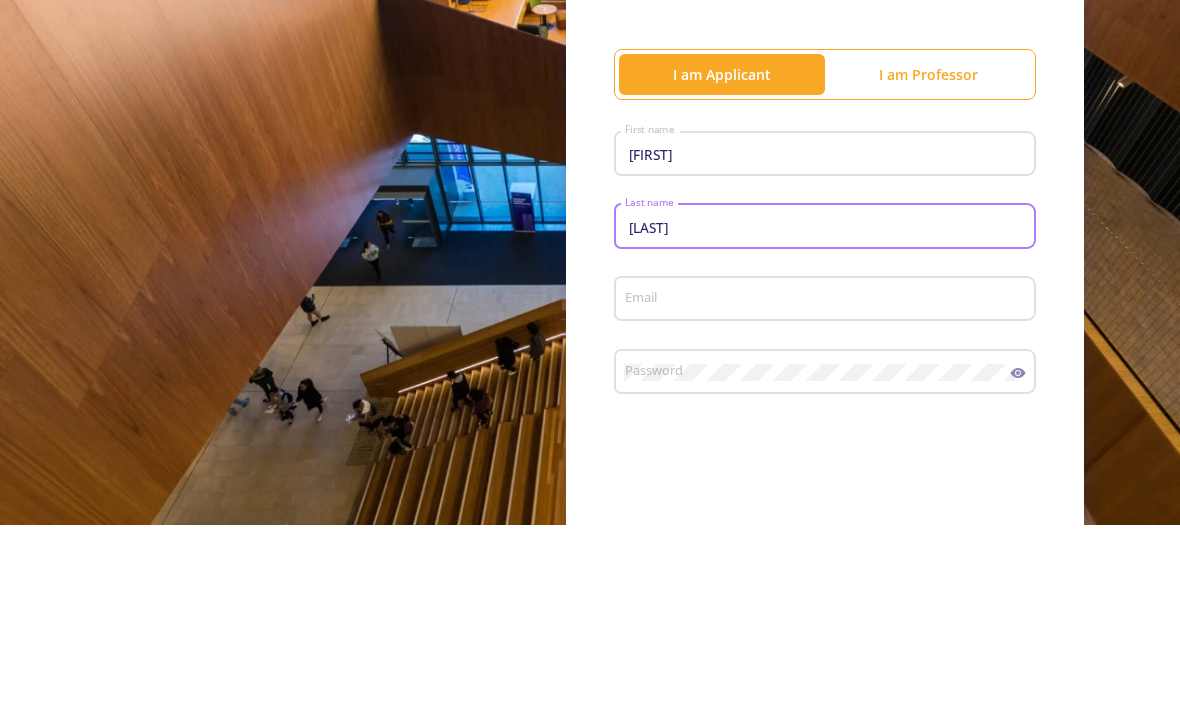 type on "[LAST]" 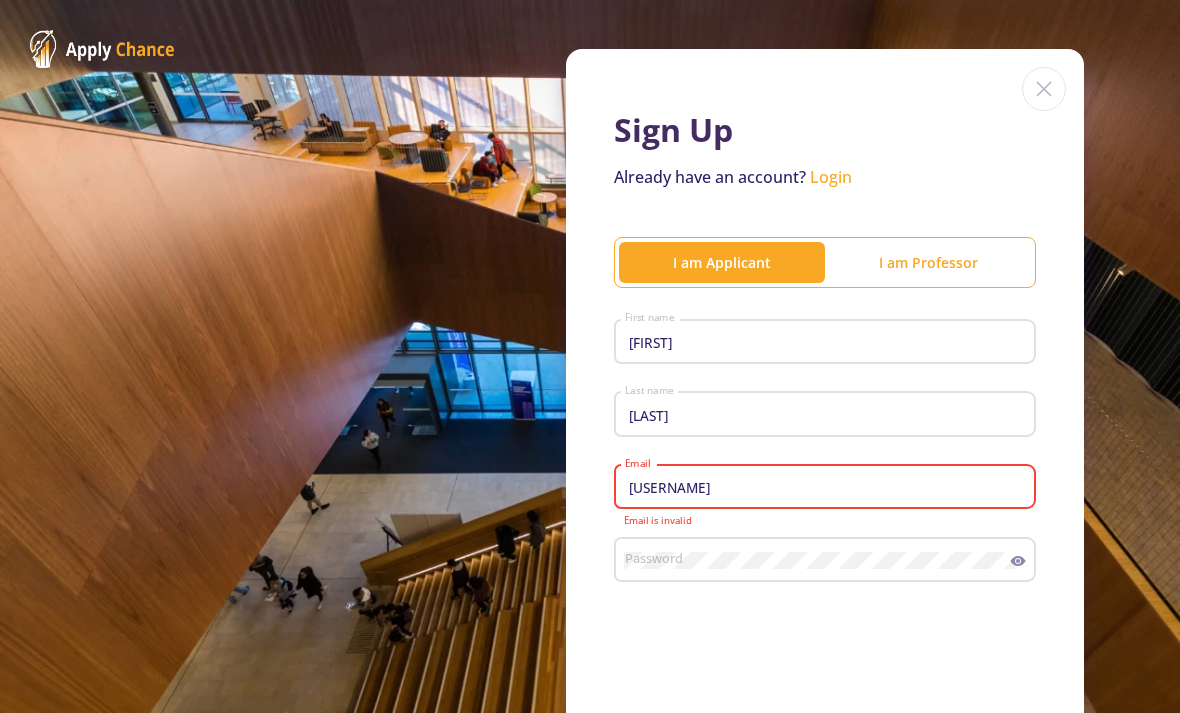 click on "[USERNAME]" at bounding box center [828, 488] 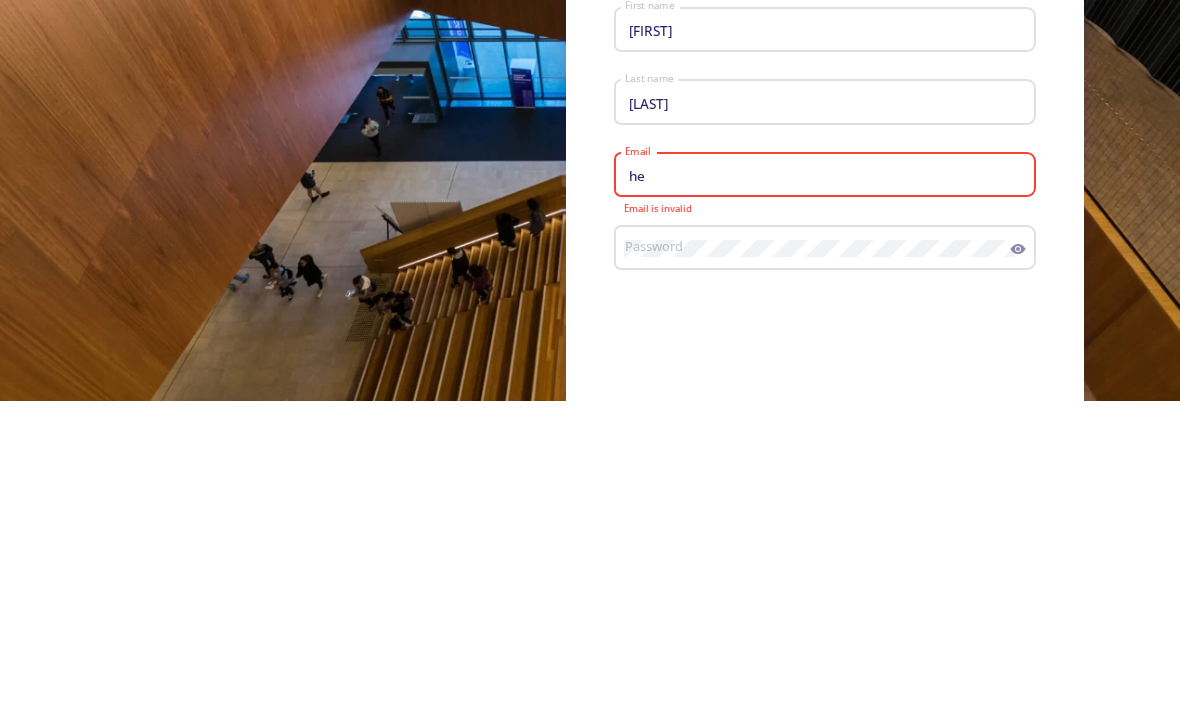 type on "h" 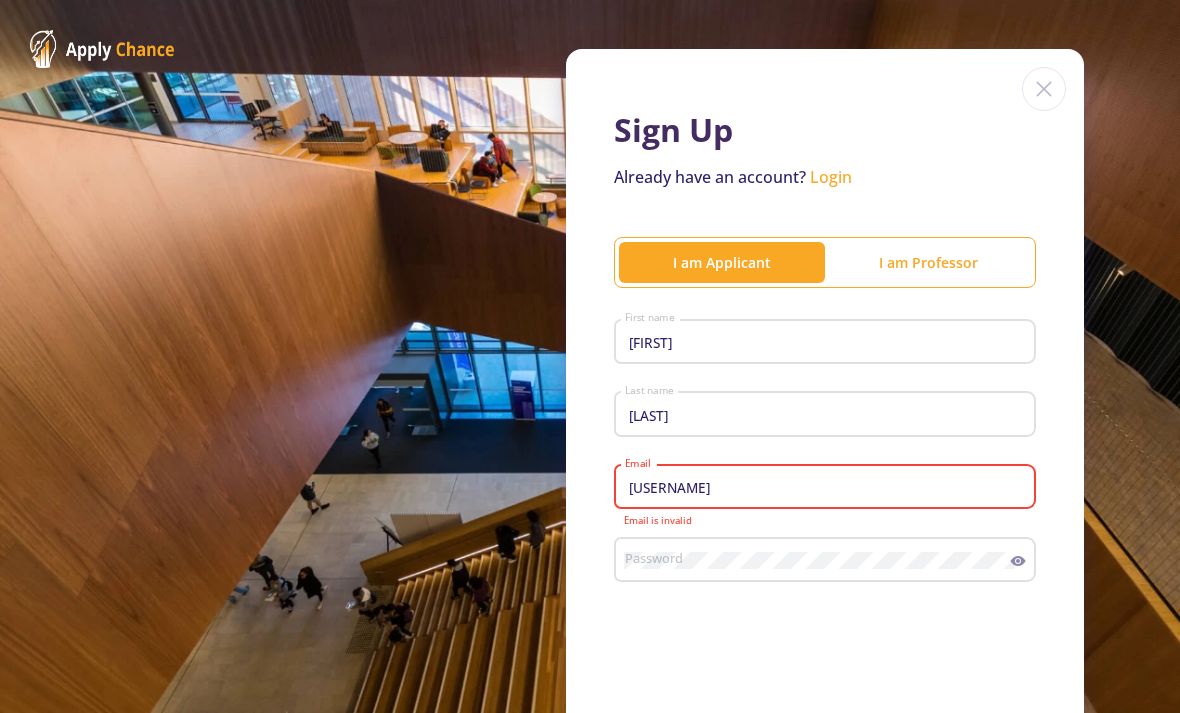 click on "[USERNAME]" at bounding box center (828, 488) 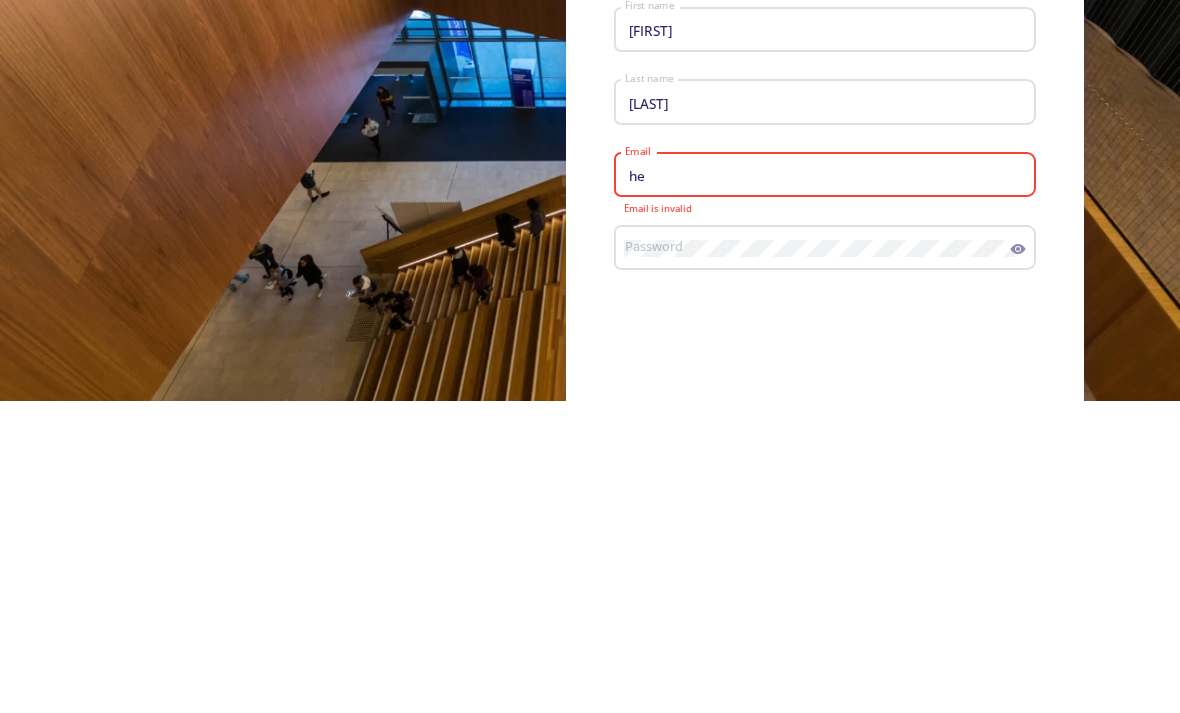 type on "h" 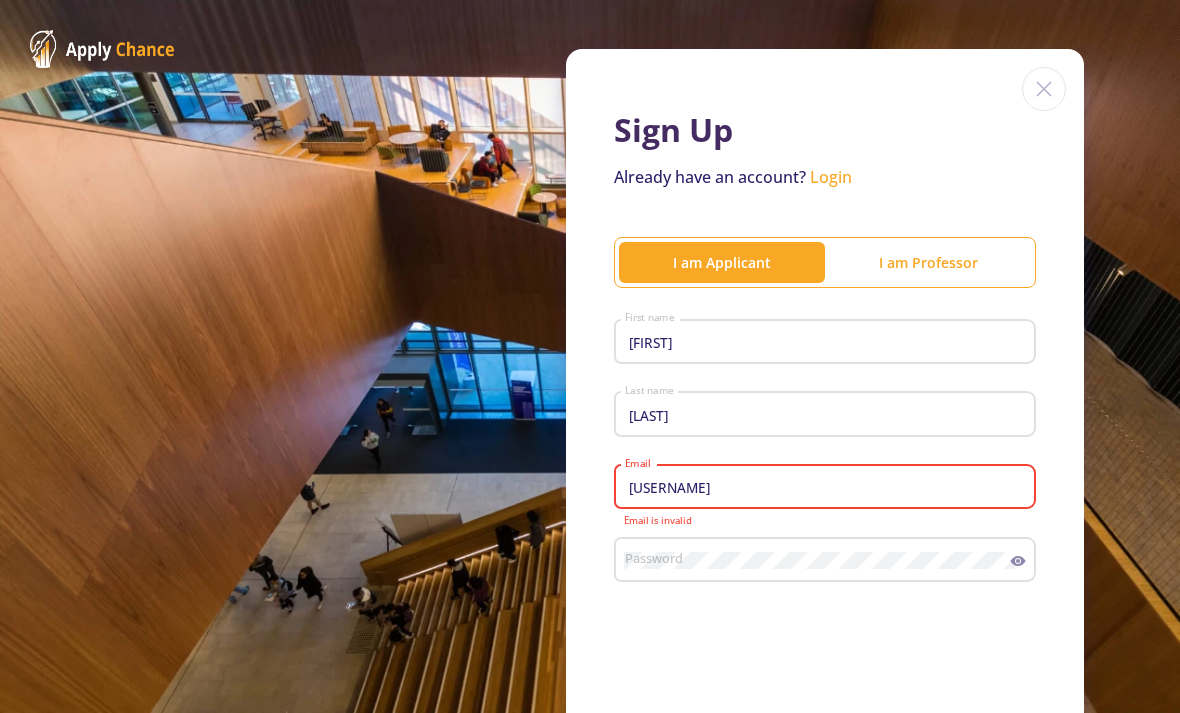 click on "[USERNAME]" at bounding box center (828, 488) 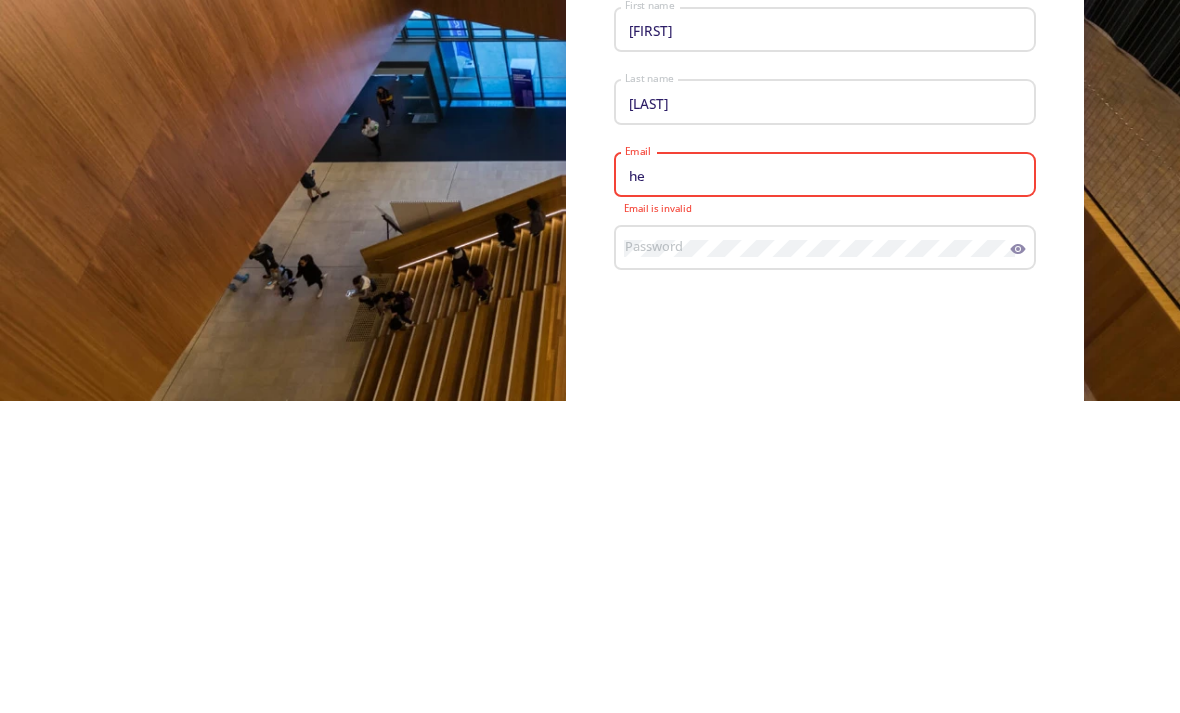 type on "h" 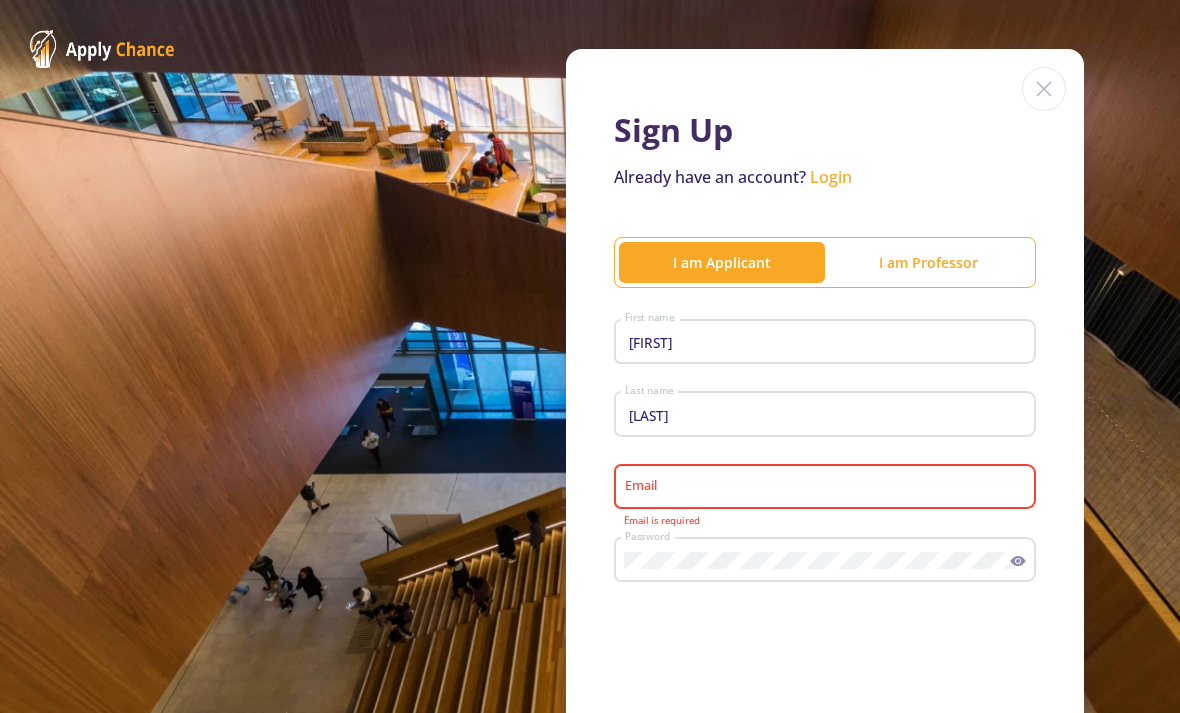 scroll, scrollTop: 26, scrollLeft: 0, axis: vertical 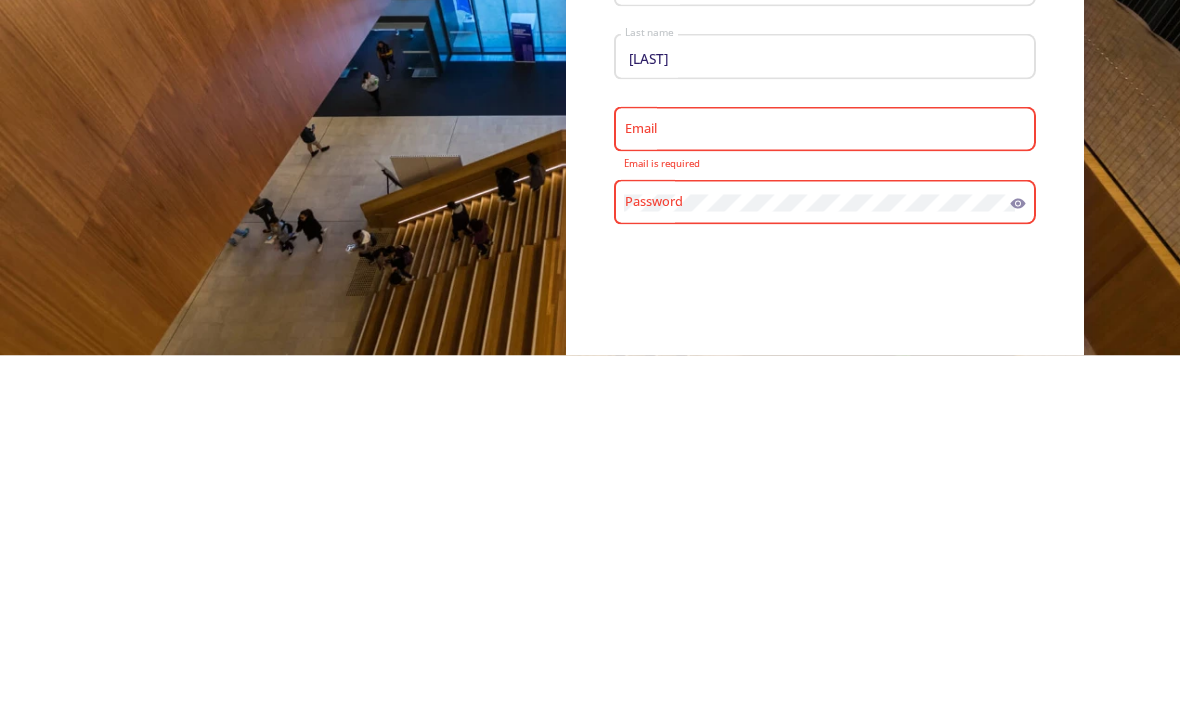 click on "Email" at bounding box center [828, 488] 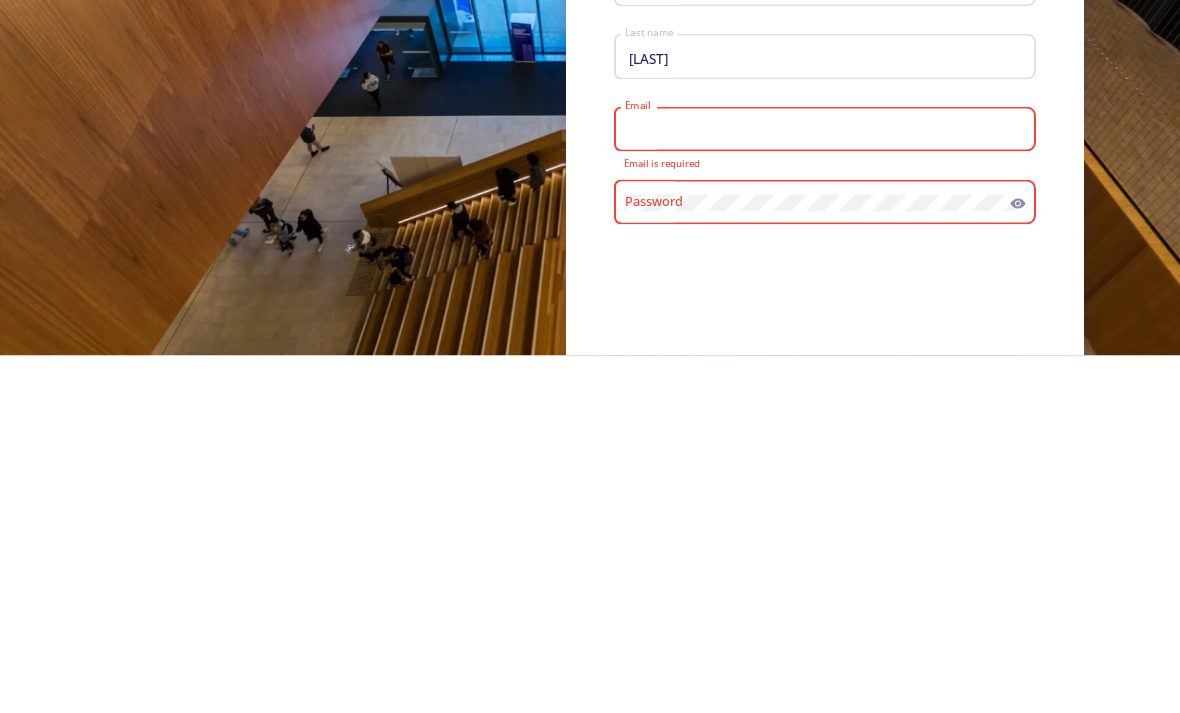scroll, scrollTop: 0, scrollLeft: 0, axis: both 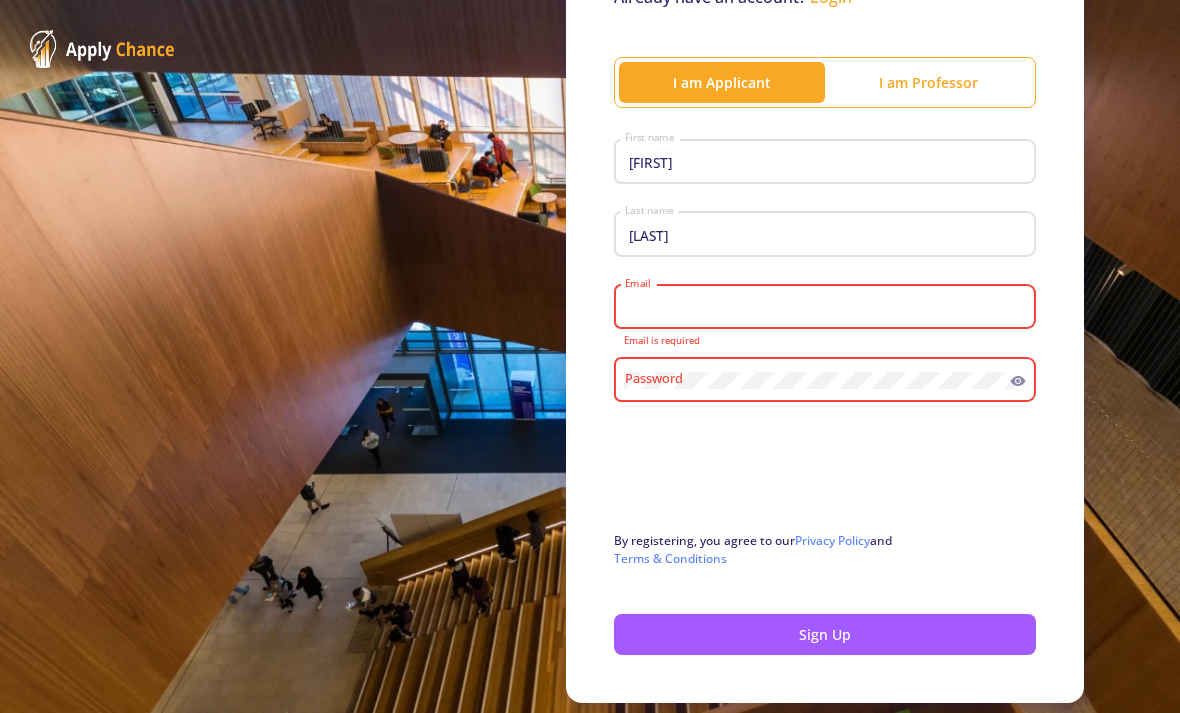 click on "Email" at bounding box center [828, 308] 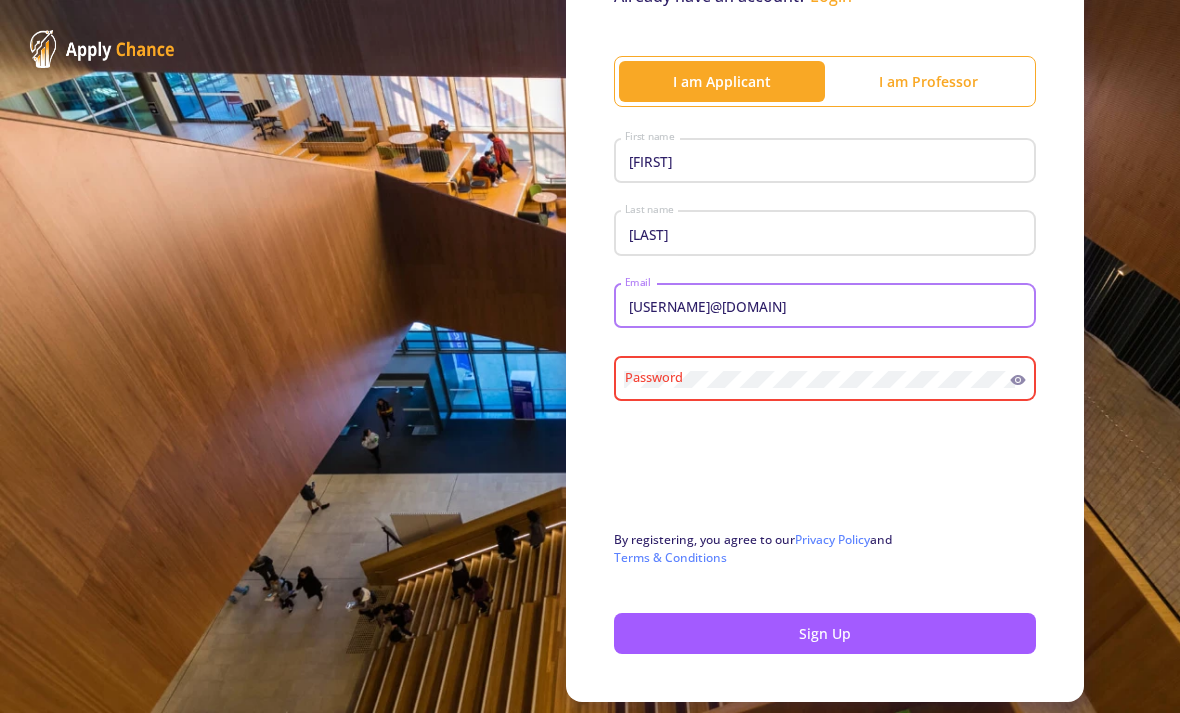 scroll, scrollTop: 203, scrollLeft: 0, axis: vertical 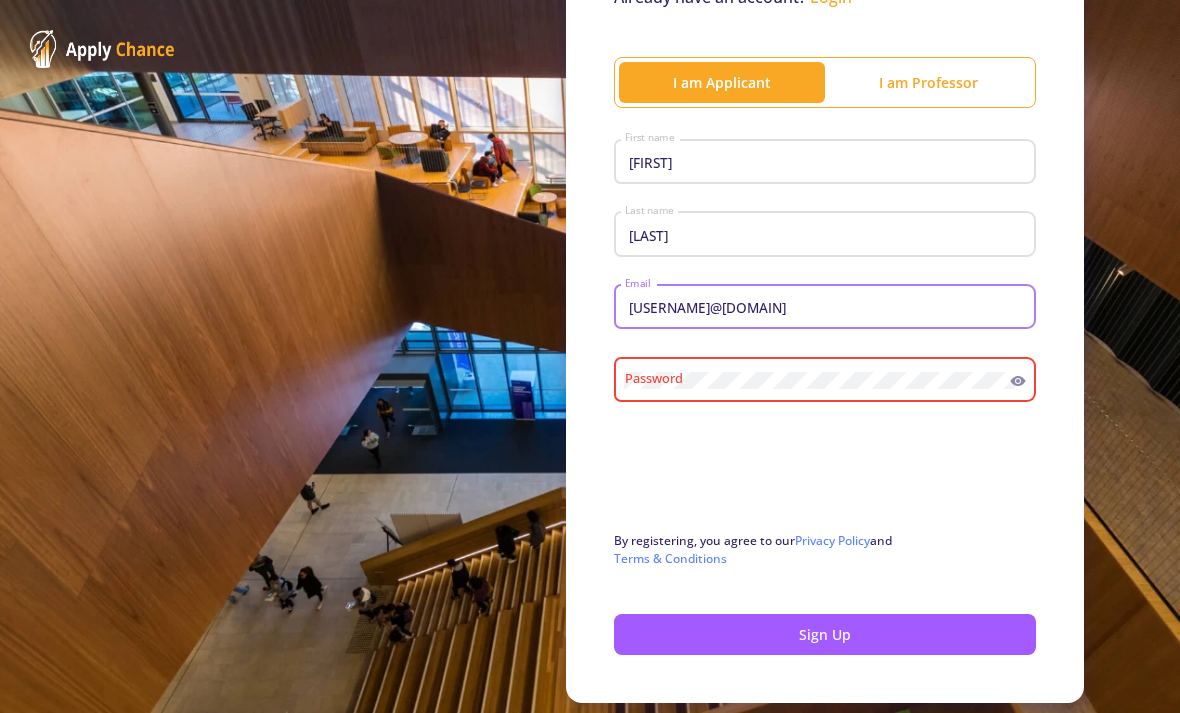 type on "[USERNAME]@[DOMAIN]" 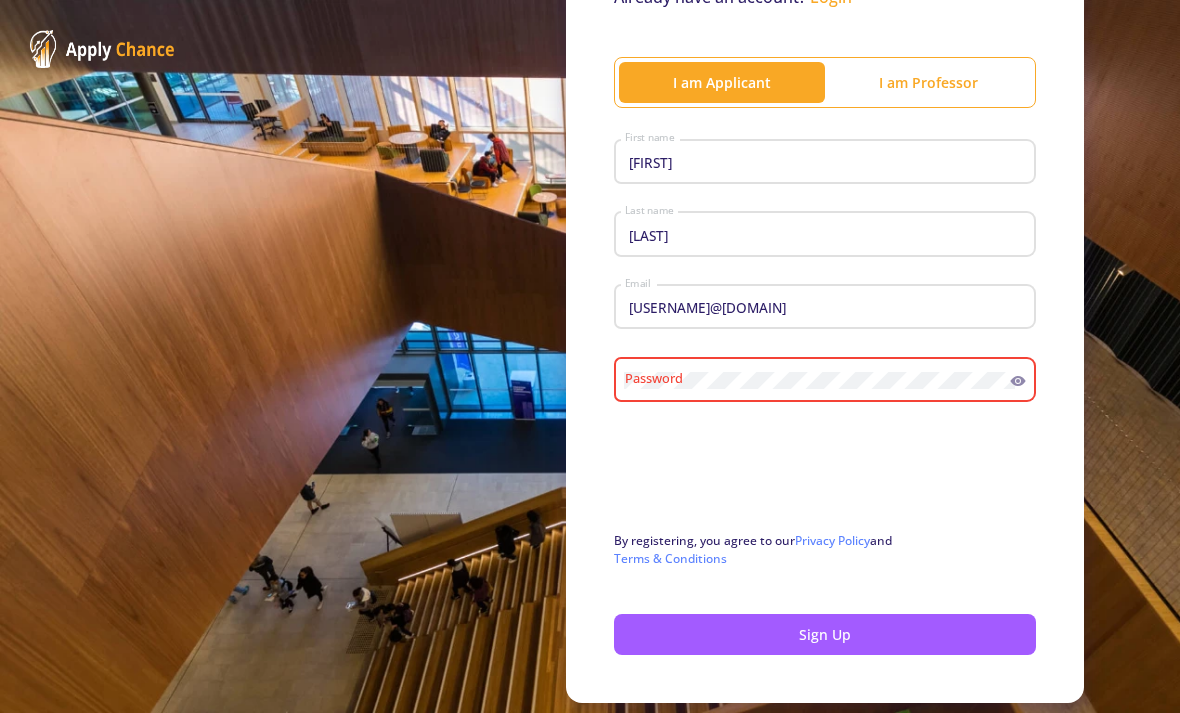 click on "Password" 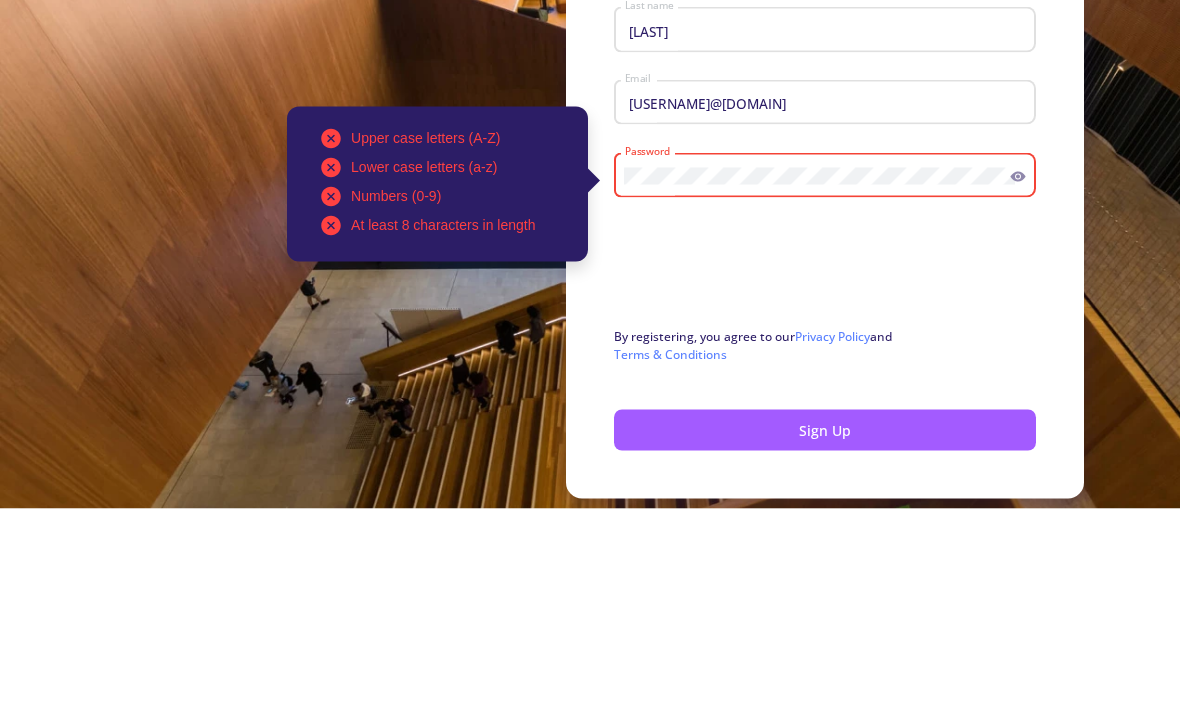 click on "[USERNAME]@[DOMAIN]" at bounding box center (828, 308) 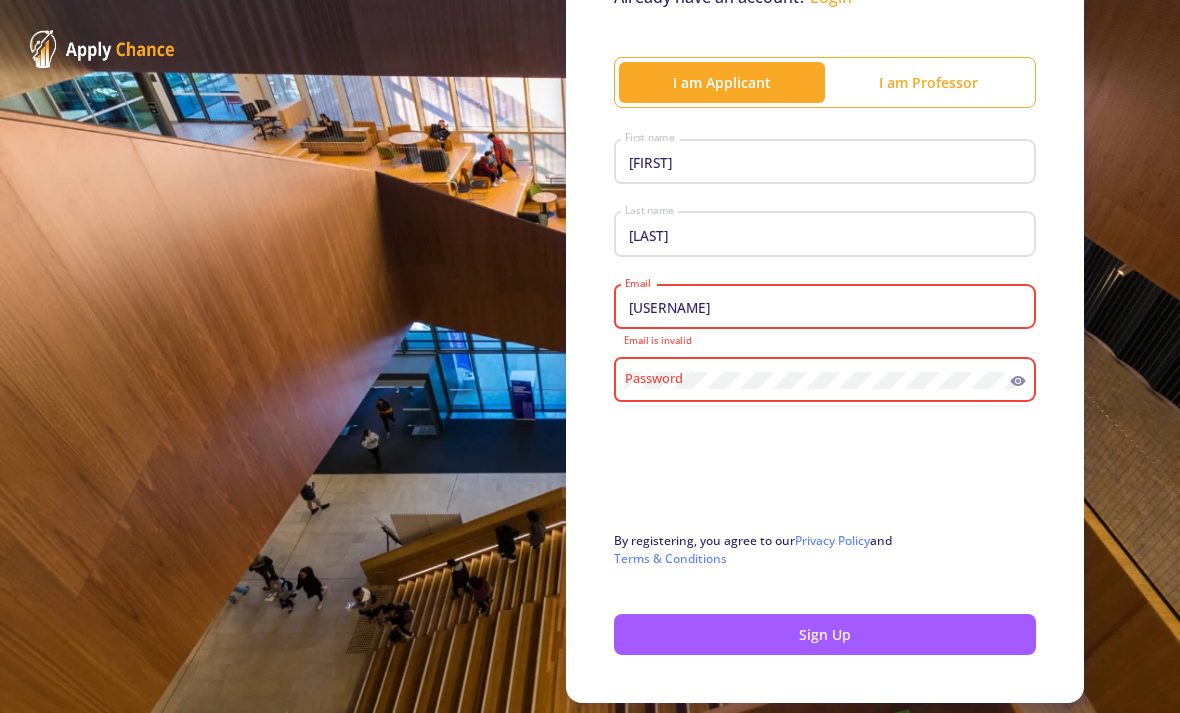 click on "[USERNAME]" at bounding box center [828, 308] 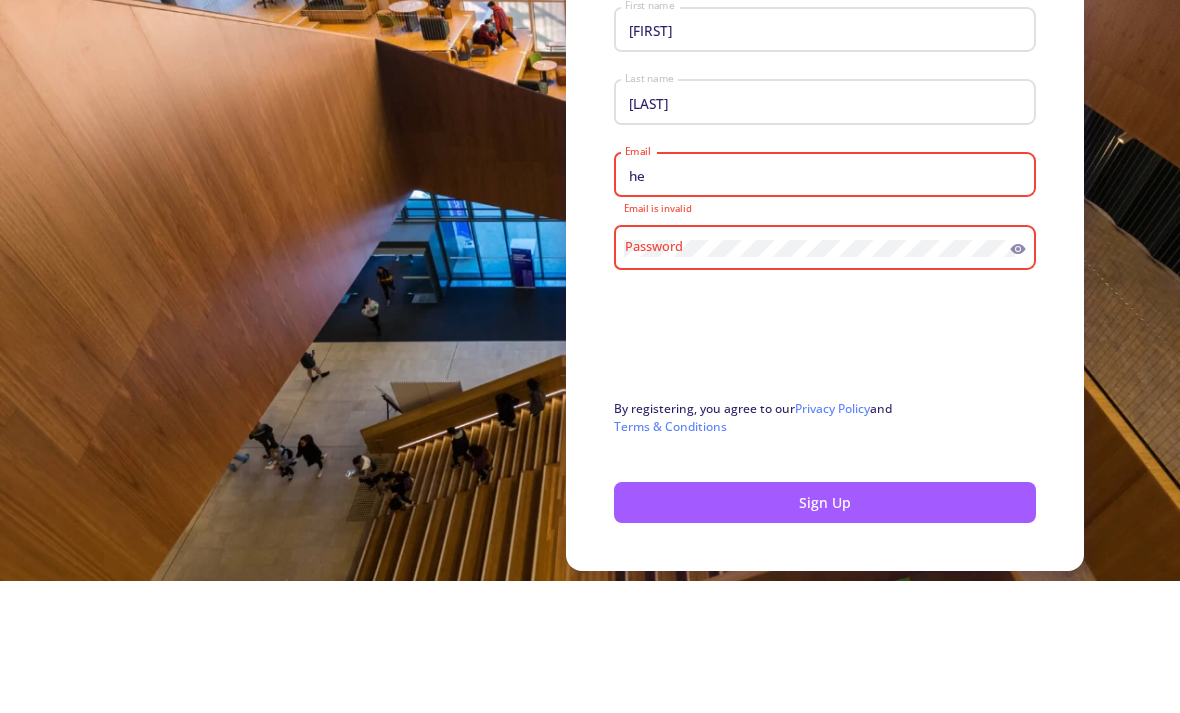 type on "h" 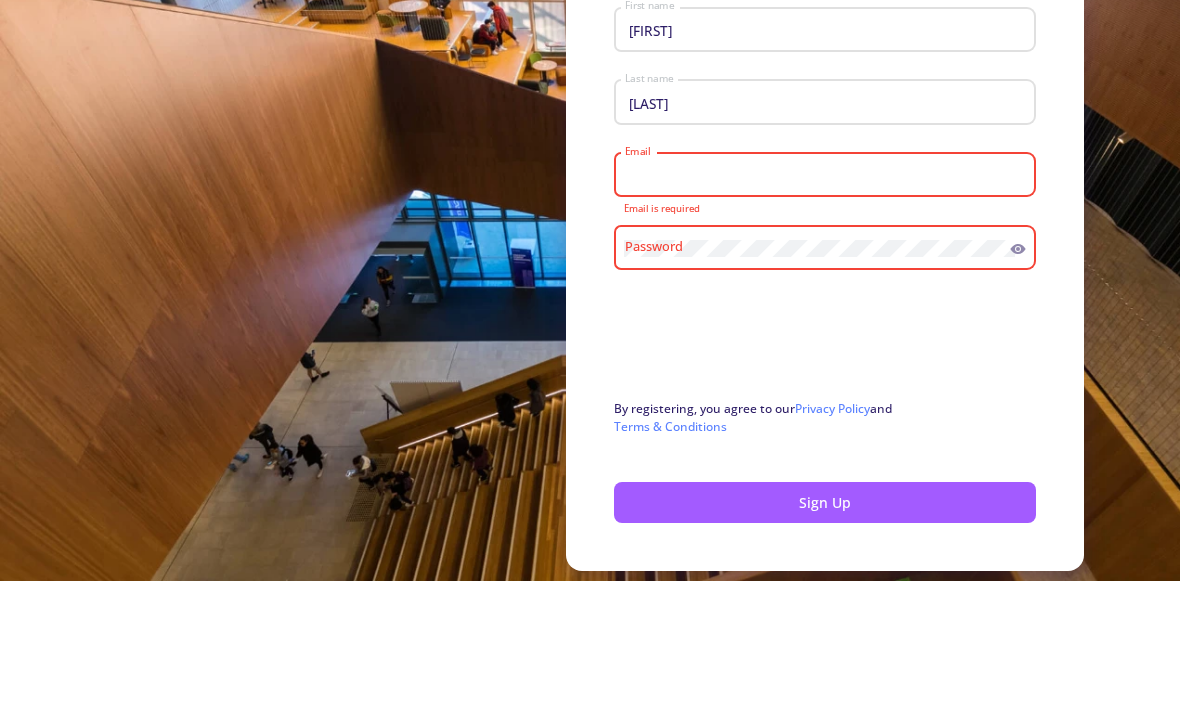 paste on "[USERNAME]@[DOMAIN]" 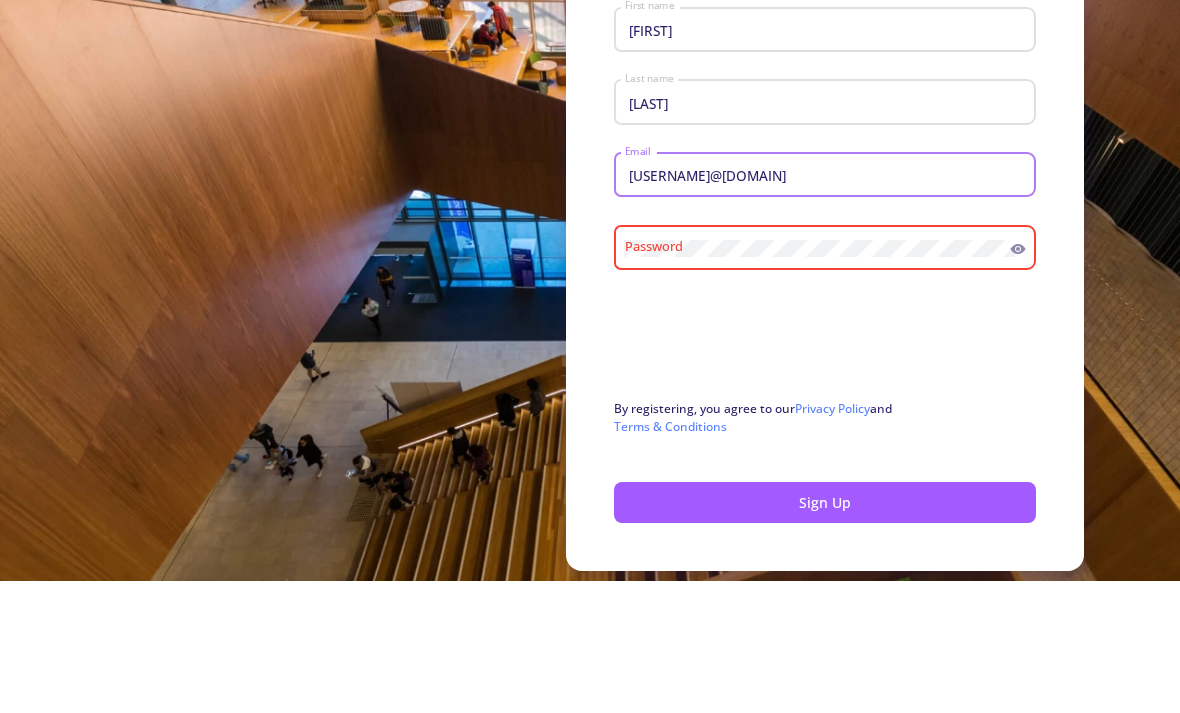 type on "[USERNAME]@[DOMAIN]" 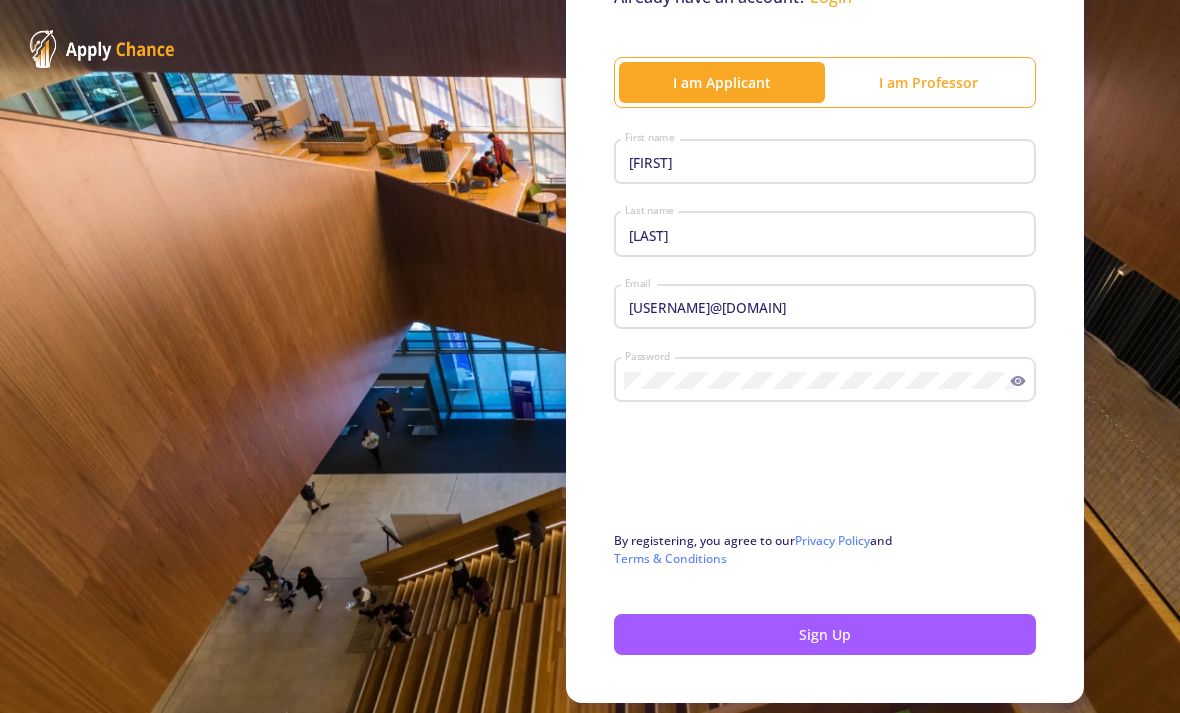 click 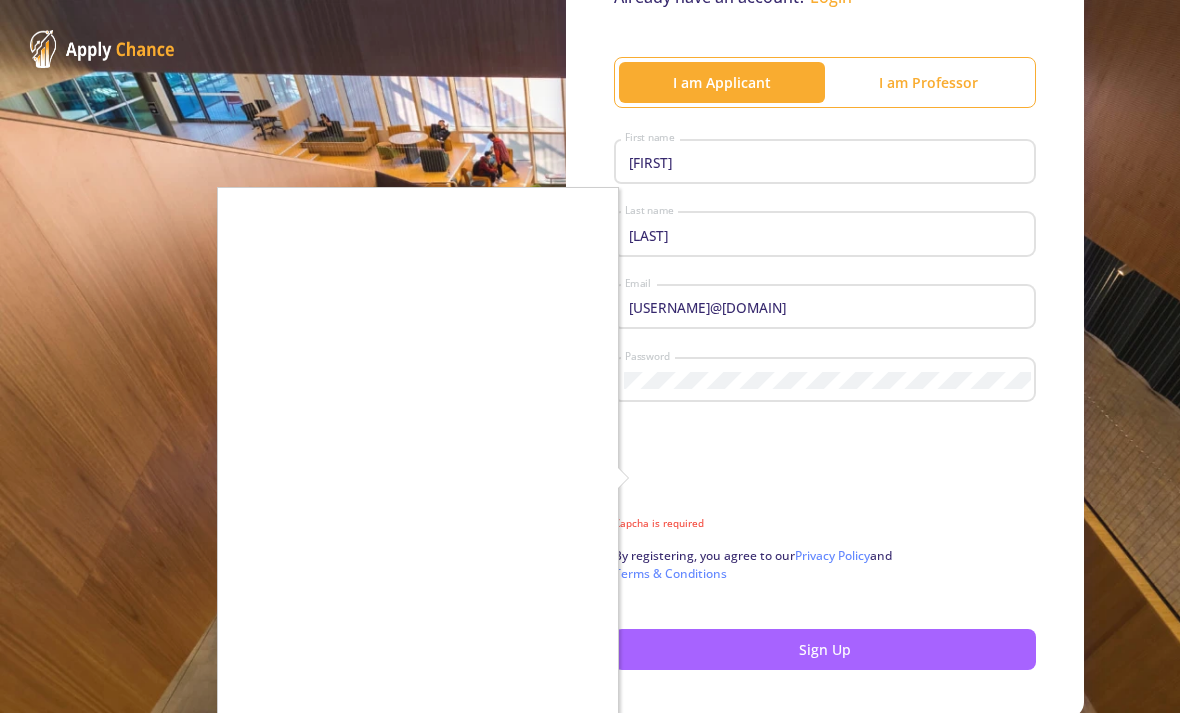 click at bounding box center [590, 356] 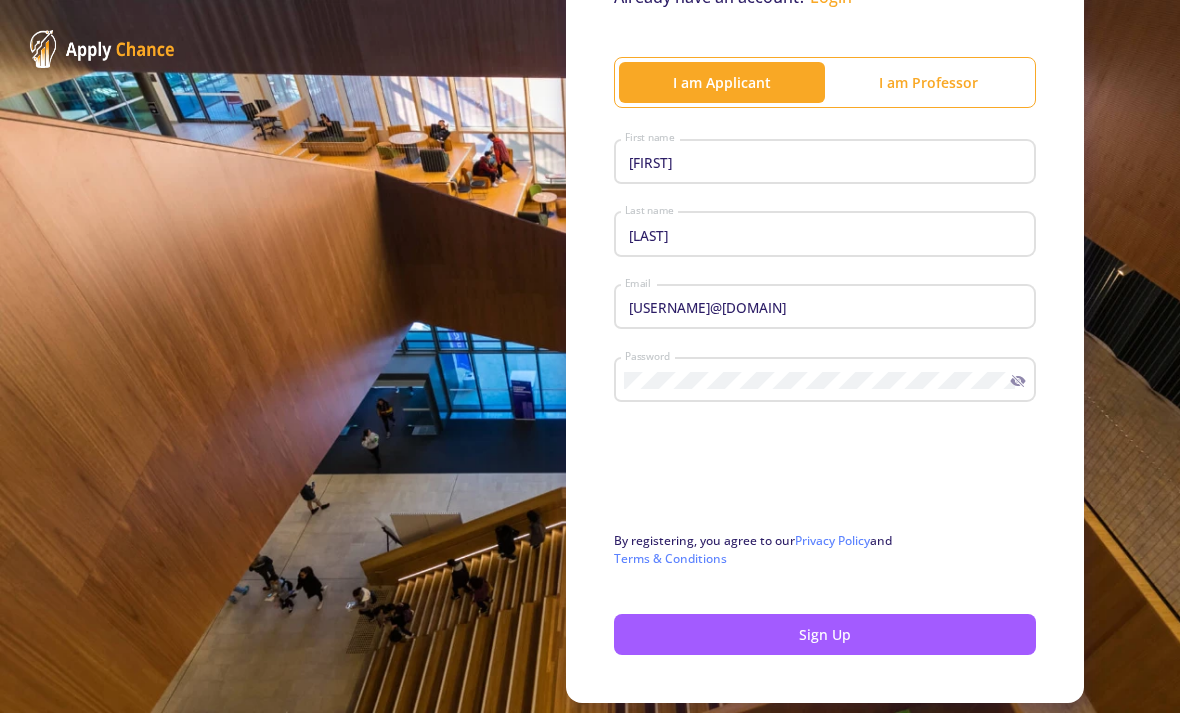 click on "Sign Up" 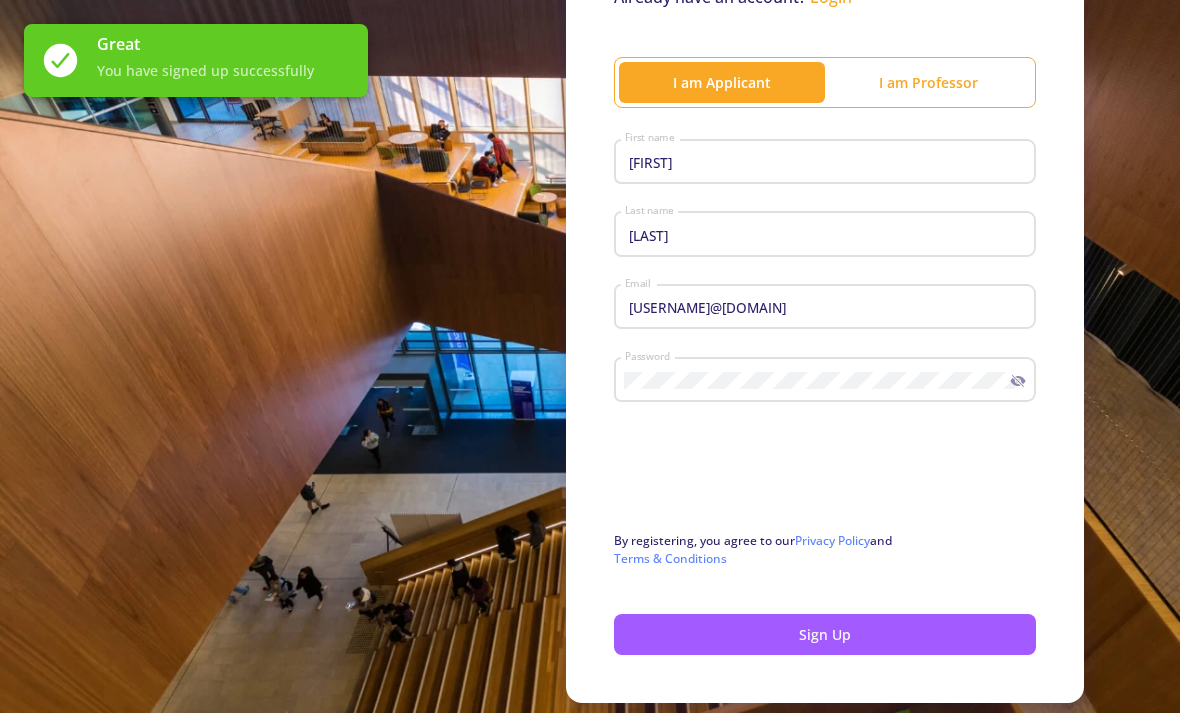 click on "Sign Up" 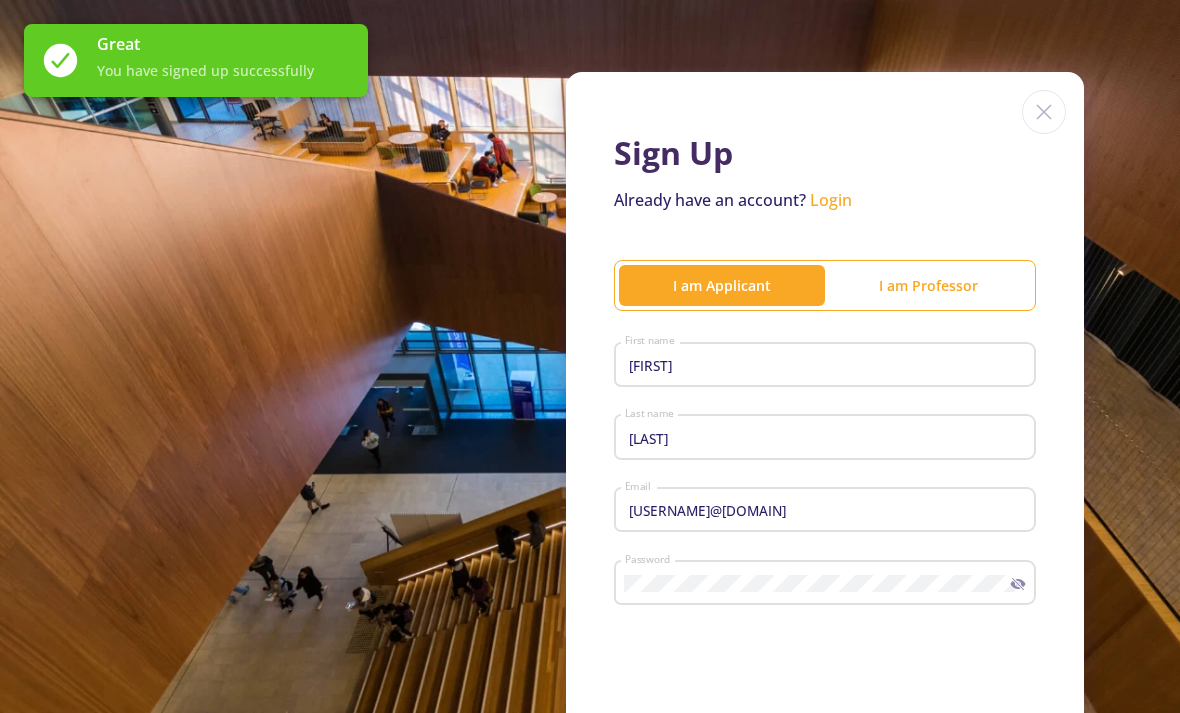 click on "Great You have signed up successfully" at bounding box center (196, 60) 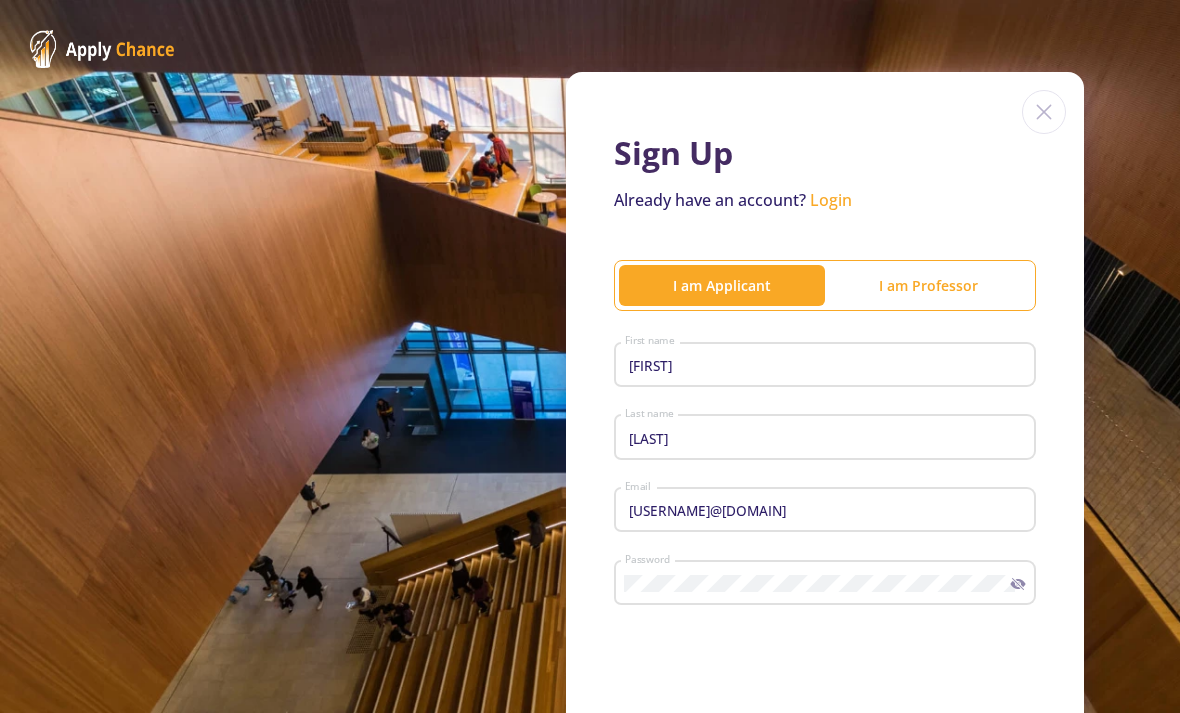 click 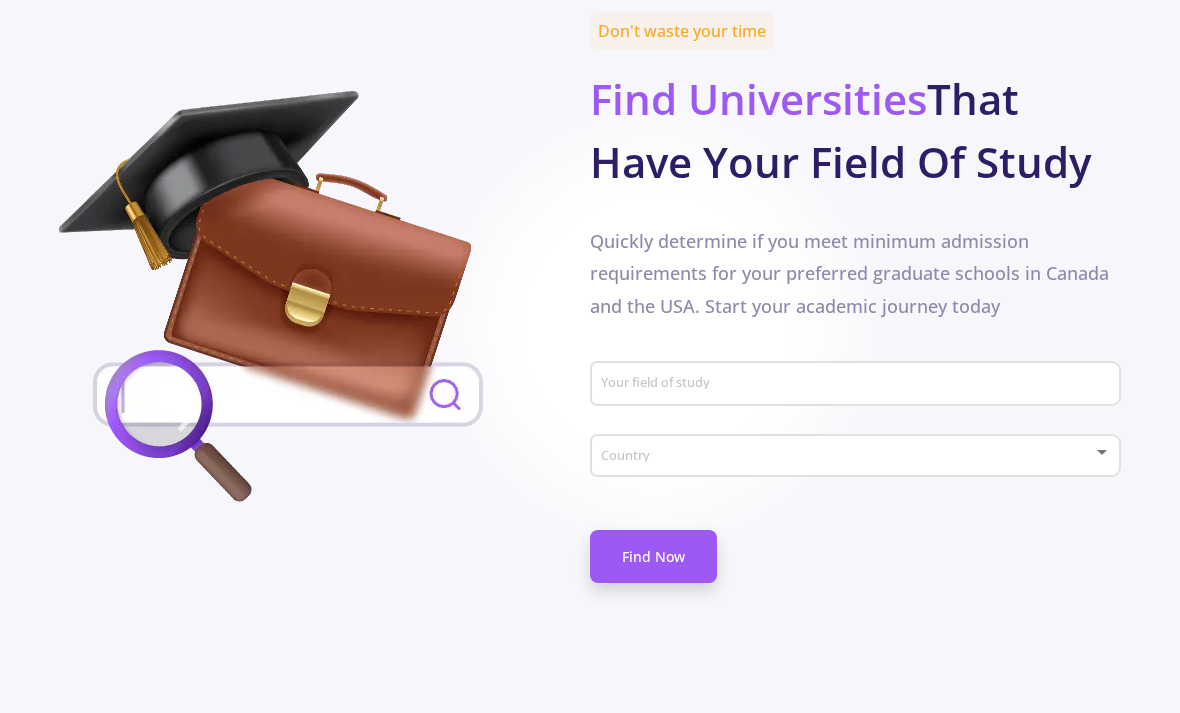 scroll, scrollTop: 919, scrollLeft: 0, axis: vertical 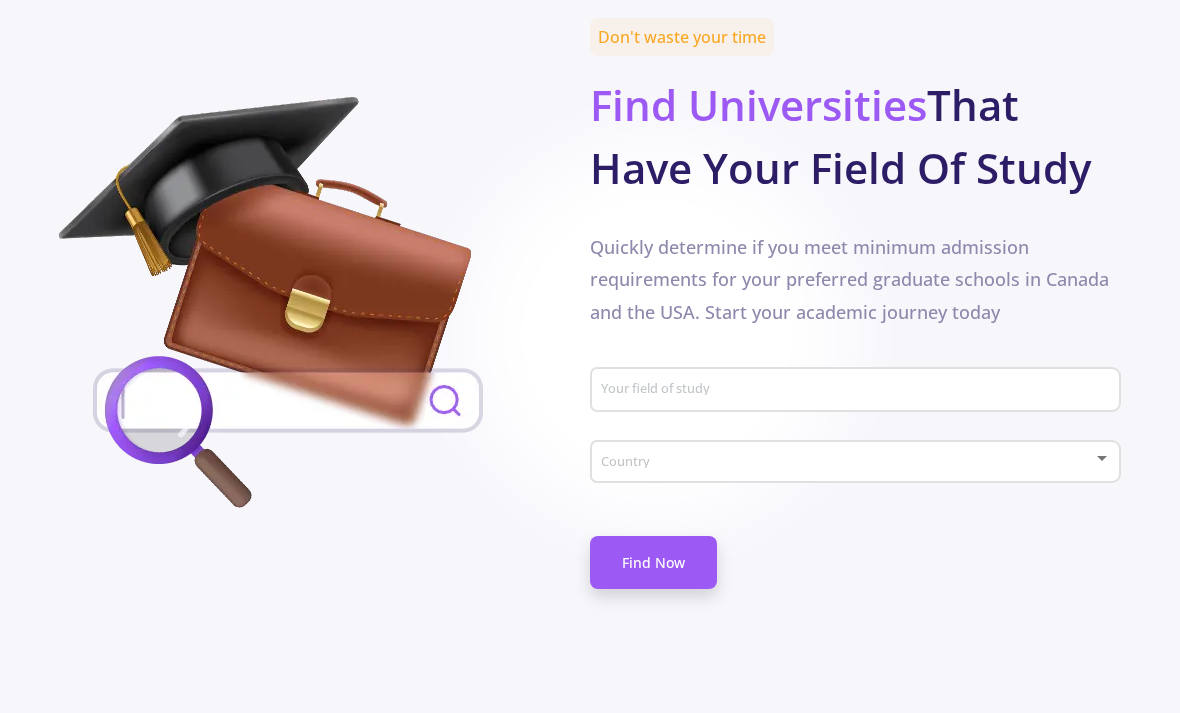 click on "Home Mentors Services Blog FAQ My Account Study at Universities in  [COUNTRY]  &  The [COUNTRY]  ApplyChance makes it easy and fast to get admitted to the best possible graduate schools.  Use our free AI-based resume analysis Find universities that match your resume Connect and chat with other students Get help from certified mentors to secure admission Join us Our Videos Don't waste your time Find Universities   That Have Your Field Of Study  Quickly determine if you meet minimum admission requirements for your preferred graduate schools in [COUNTRY] and the [COUNTRY]. Start your academic journey today Your field of study Country  Find Now  Quickly Evaluate  Your Resume's Strength.  Knowing your AC-Score helps you determine the universities you can be admitted to.  Quickly Evaluate  Your Resume's Strength. Knowing your AC-Score helps you determine the universities you can be admitted to. Choose your highest level of education Bachelor Master PhD At a Glance Products" at bounding box center [590, -563] 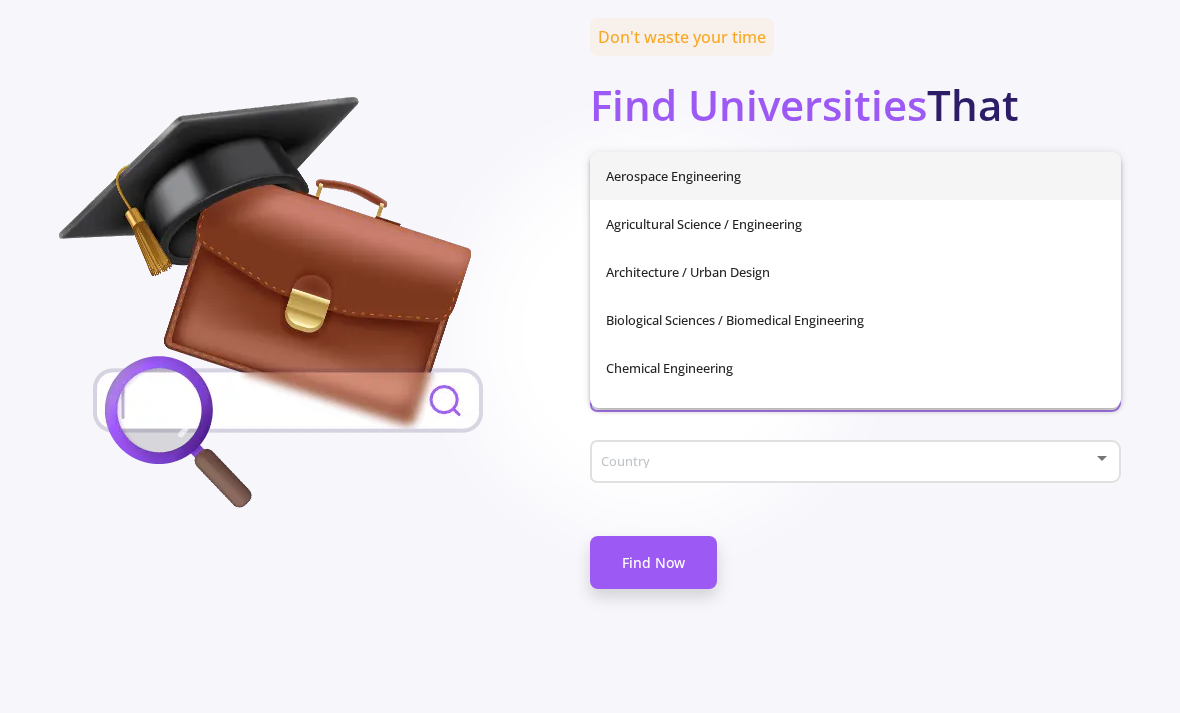 scroll, scrollTop: 919, scrollLeft: 11, axis: both 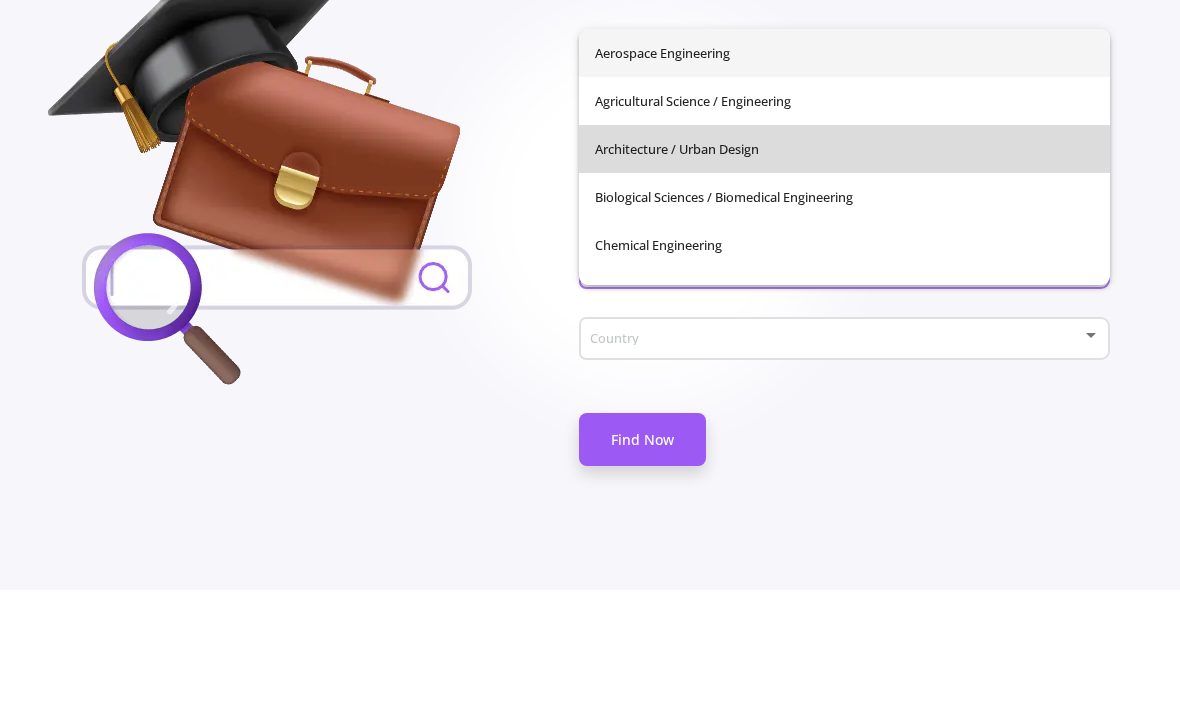 click on "Architecture / Urban Design" at bounding box center [844, 272] 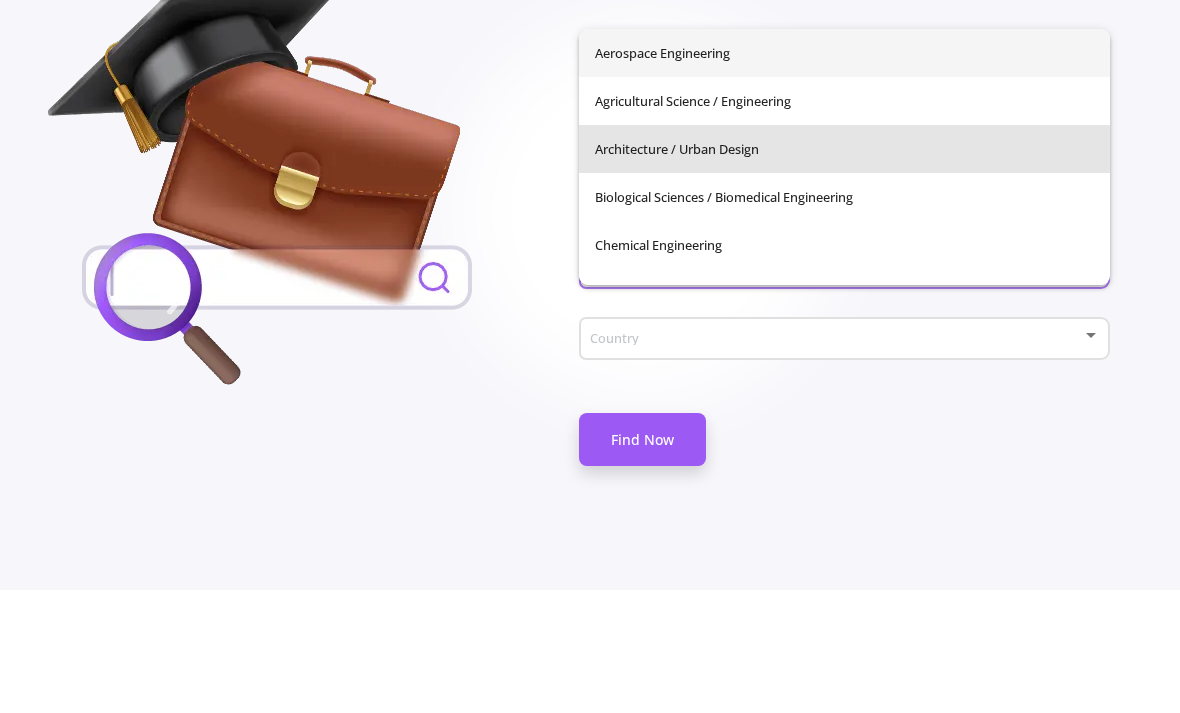 type on "Architecture / Urban Design" 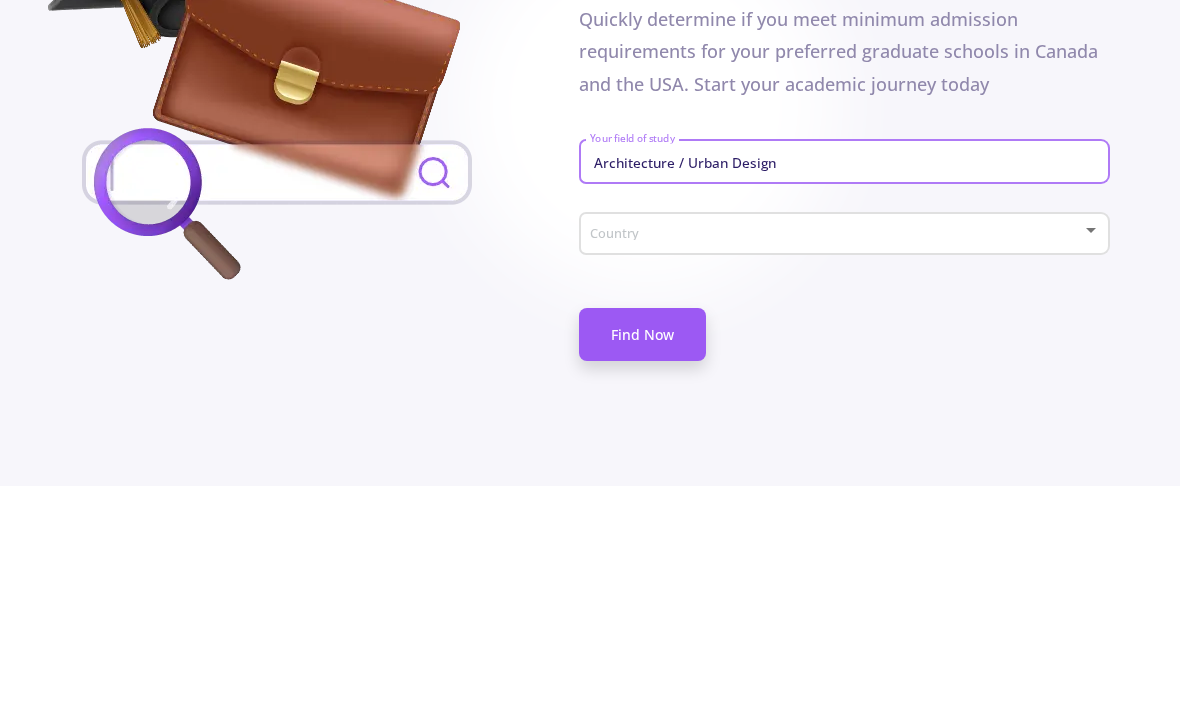 click at bounding box center [838, 462] 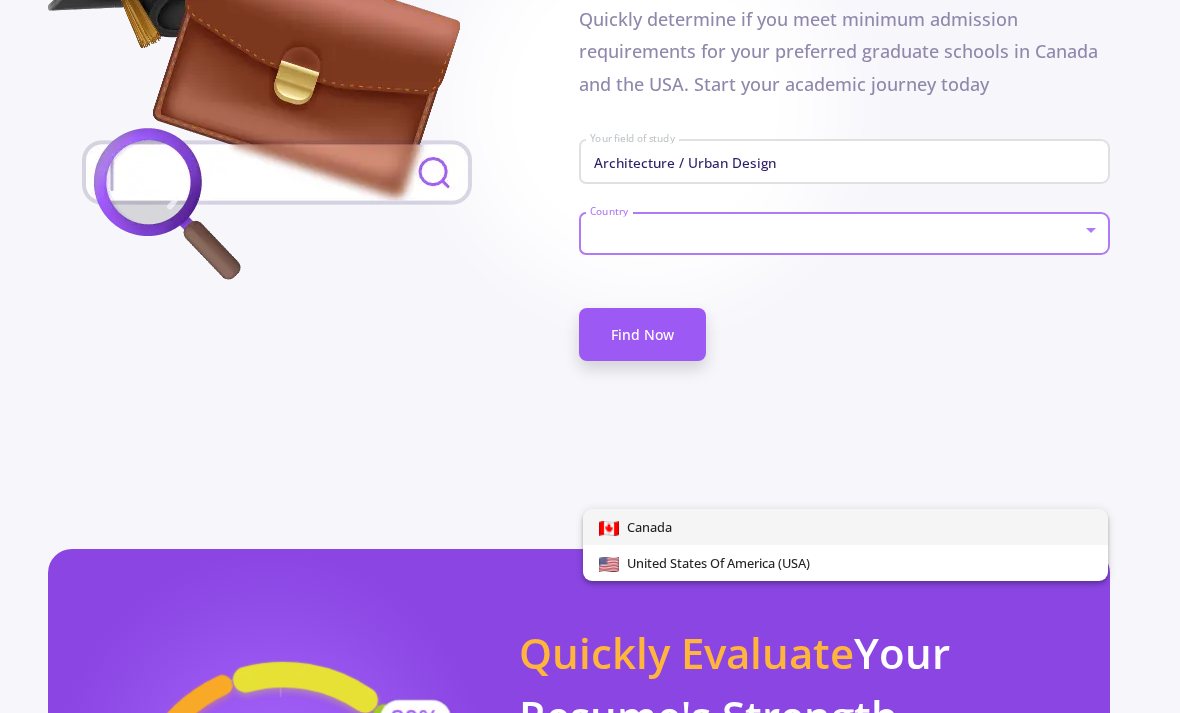 click at bounding box center (590, 356) 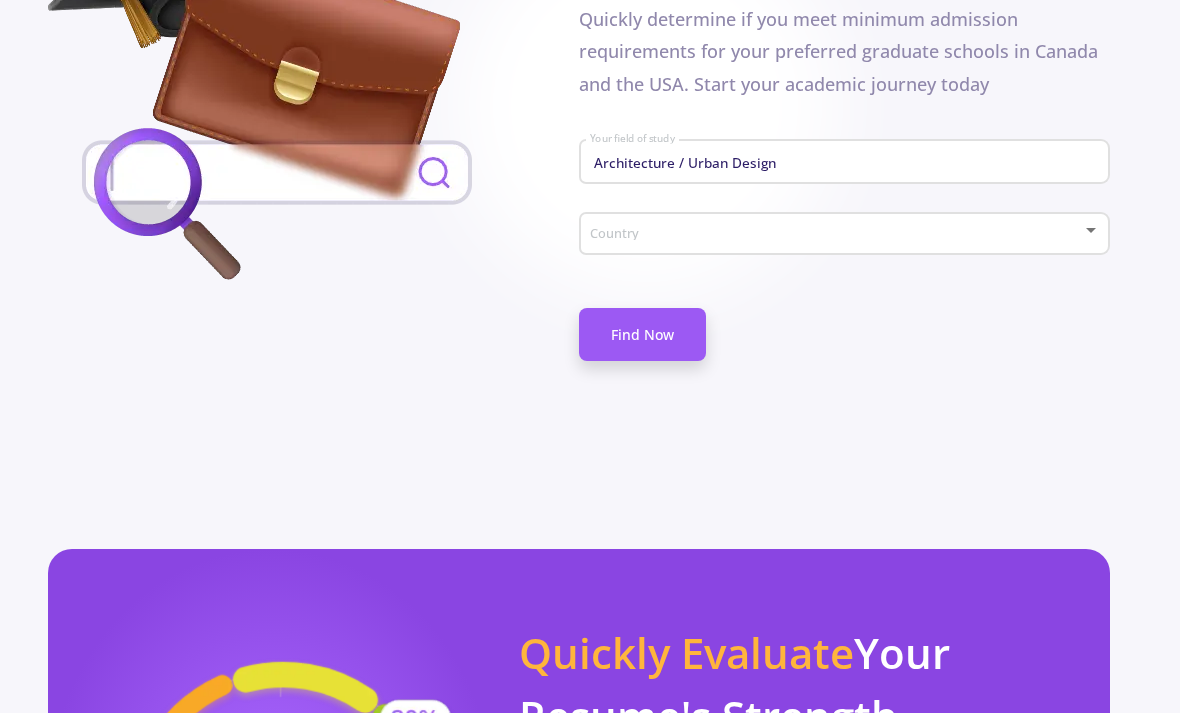 click at bounding box center [838, 234] 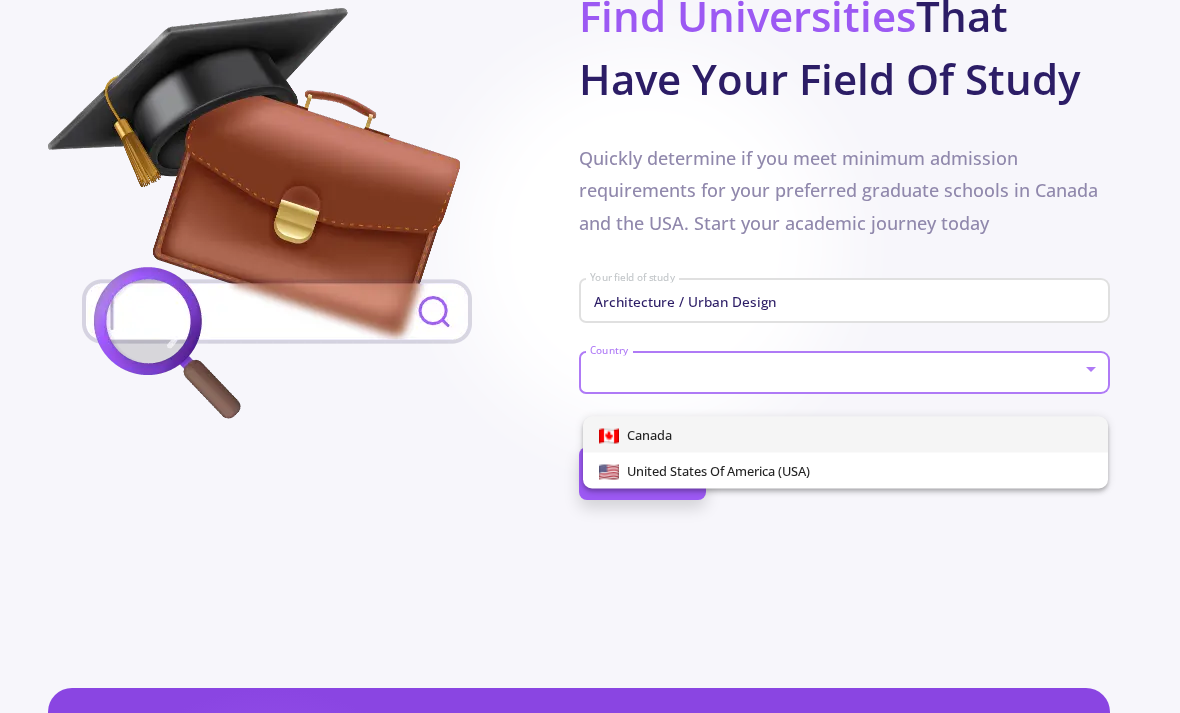 scroll, scrollTop: 1014, scrollLeft: 11, axis: both 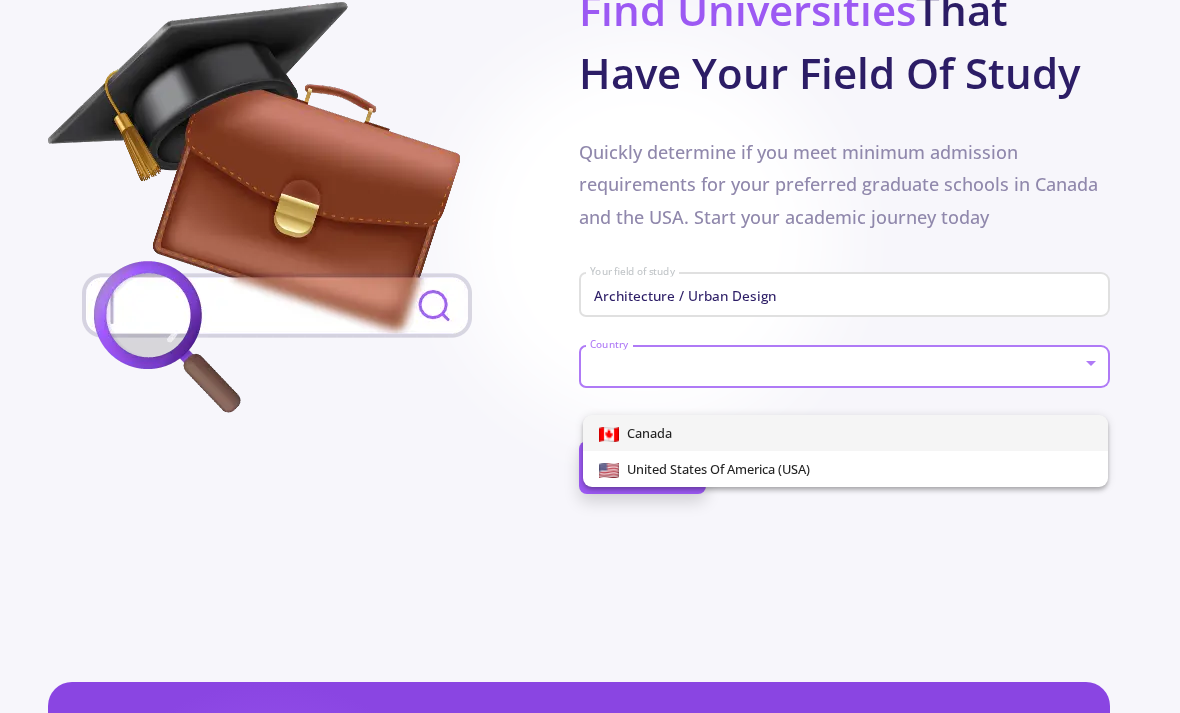 click at bounding box center [590, 356] 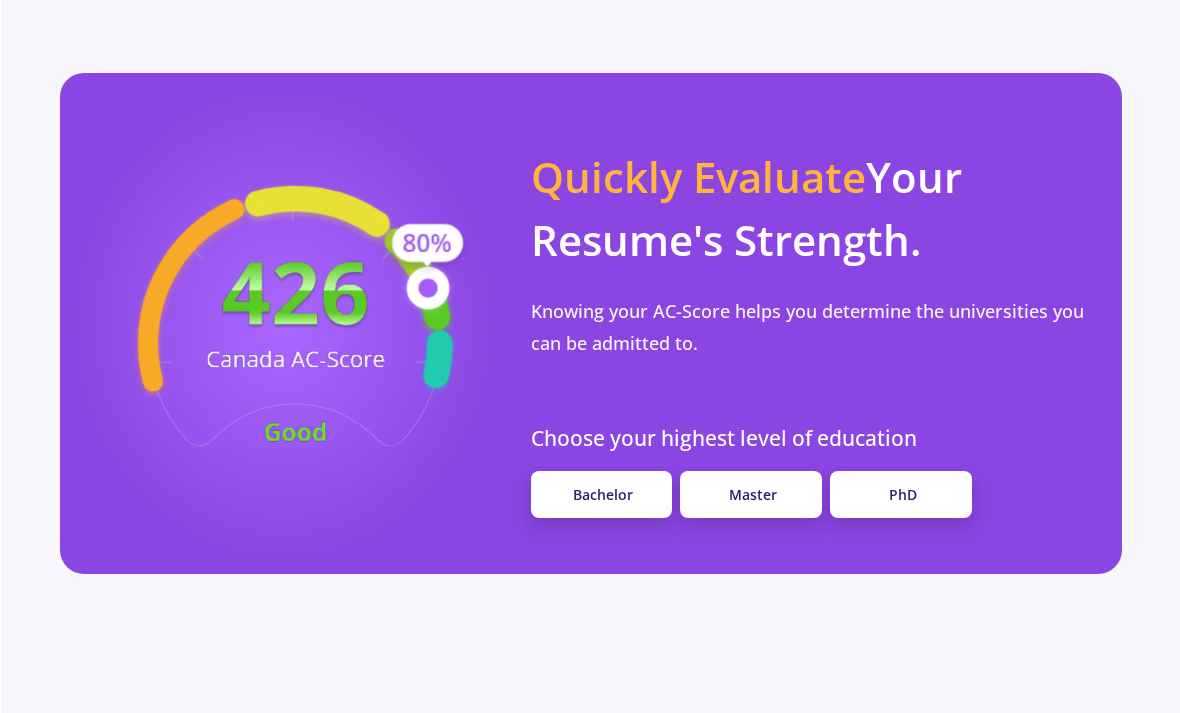 scroll, scrollTop: 1626, scrollLeft: 0, axis: vertical 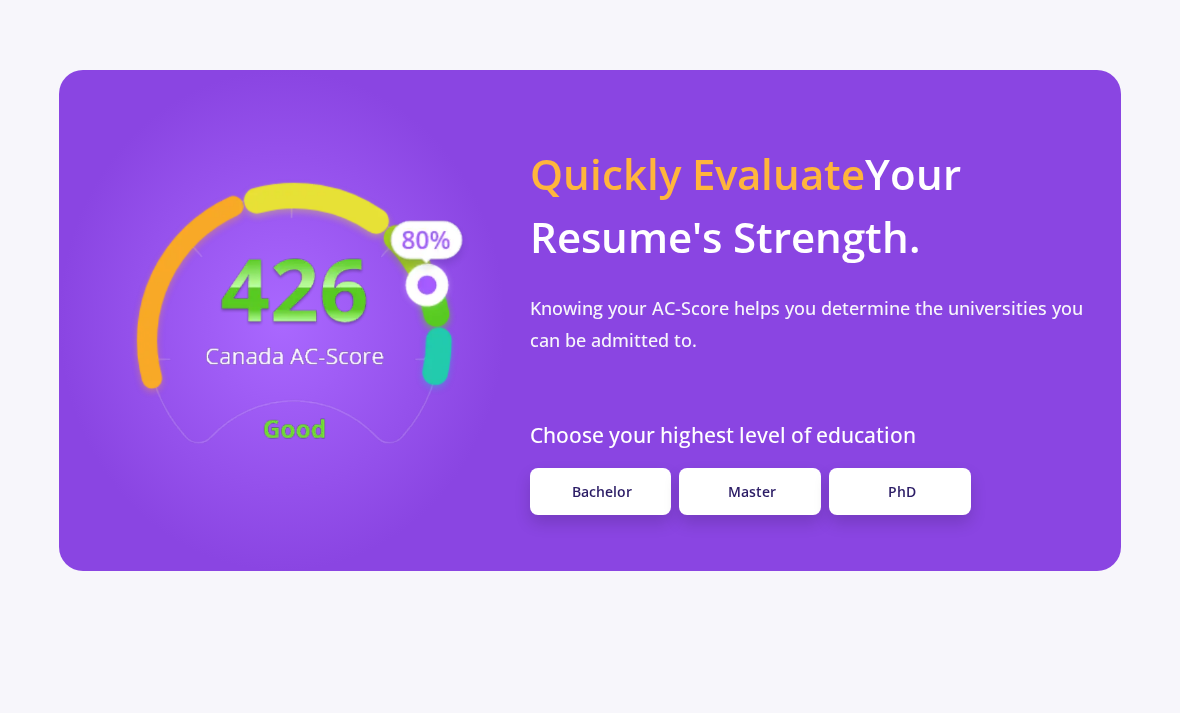 click on "Bachelor" 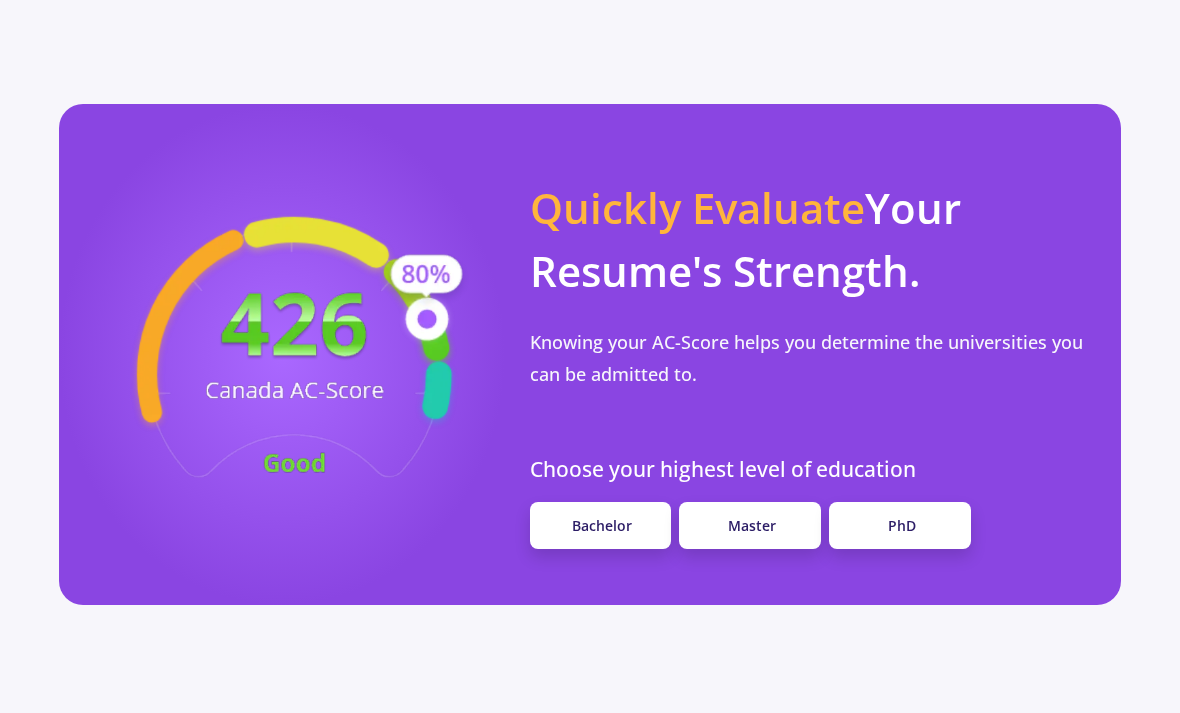 scroll, scrollTop: 1588, scrollLeft: 0, axis: vertical 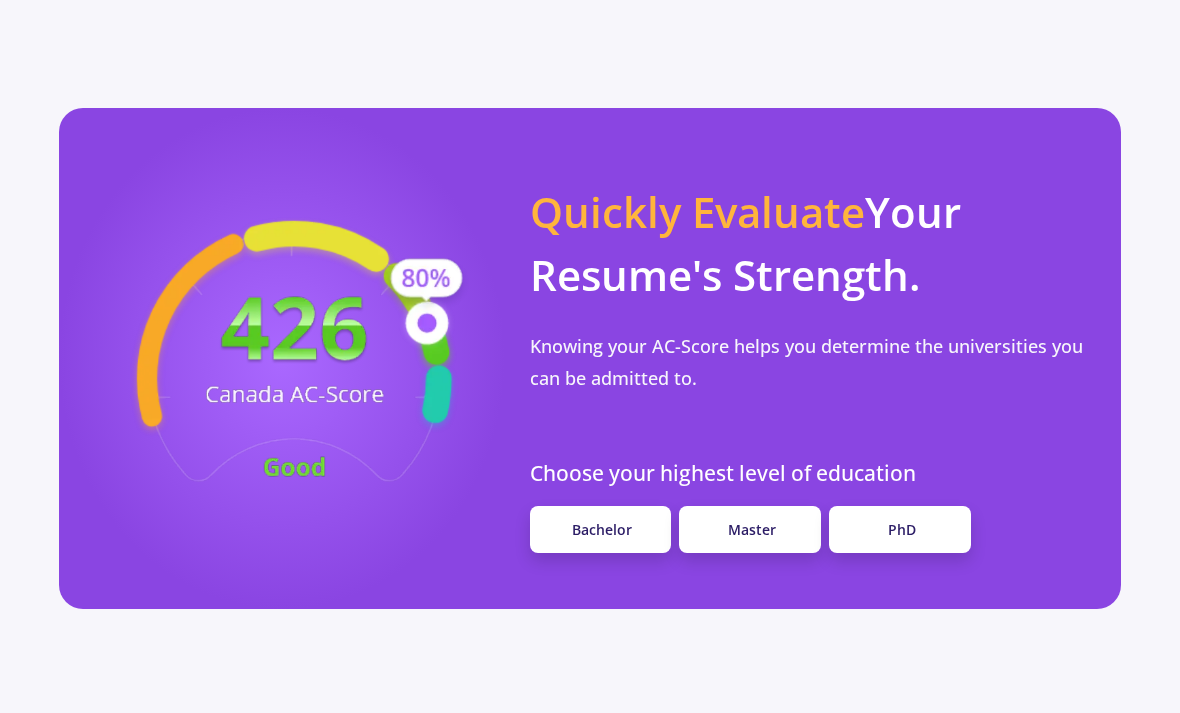 click on "Bachelor" 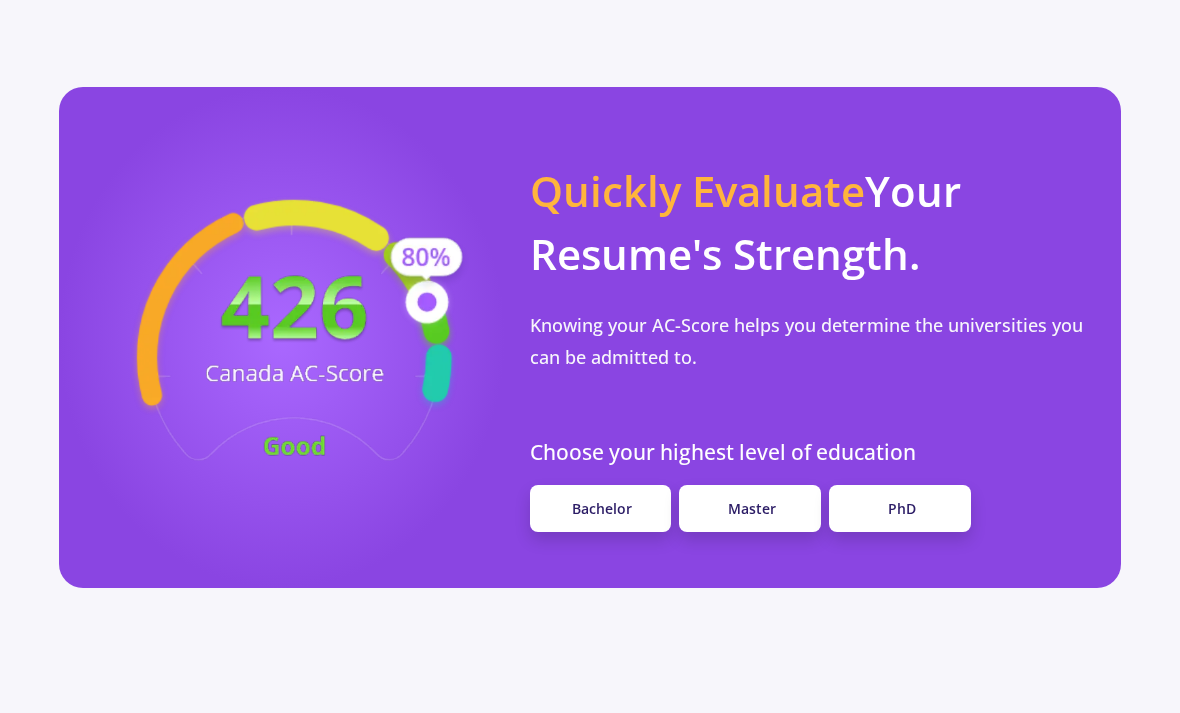 scroll, scrollTop: 1608, scrollLeft: 0, axis: vertical 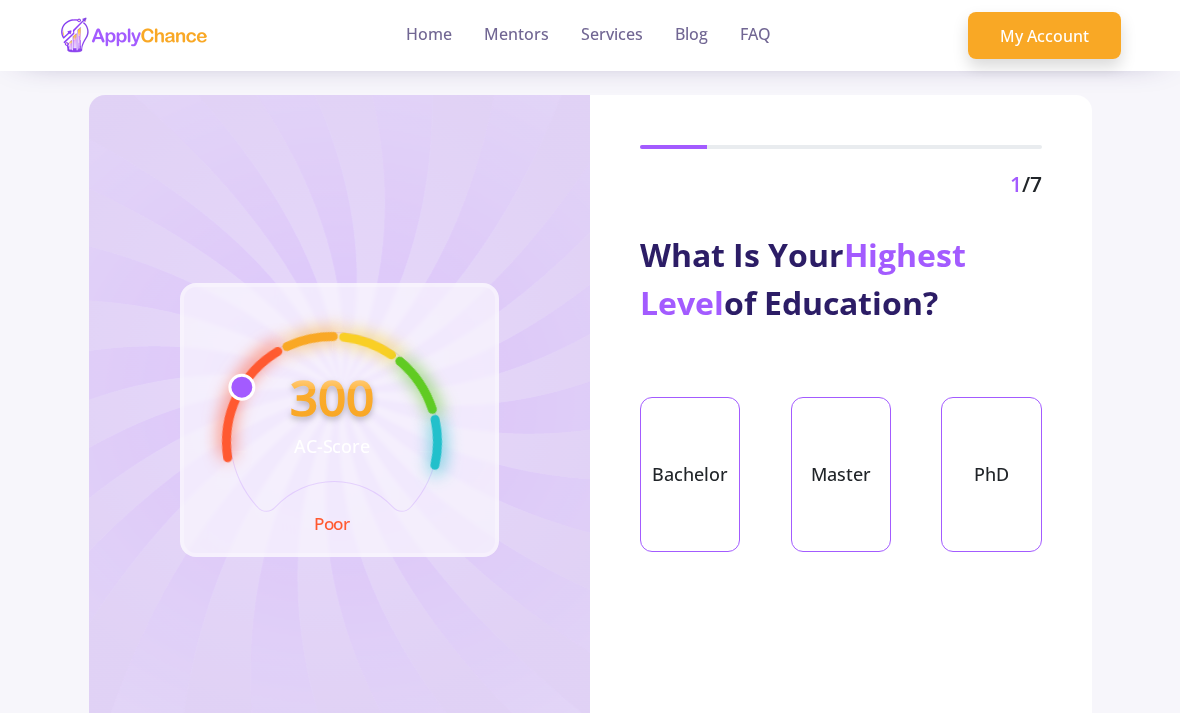 click on "Bachelor" 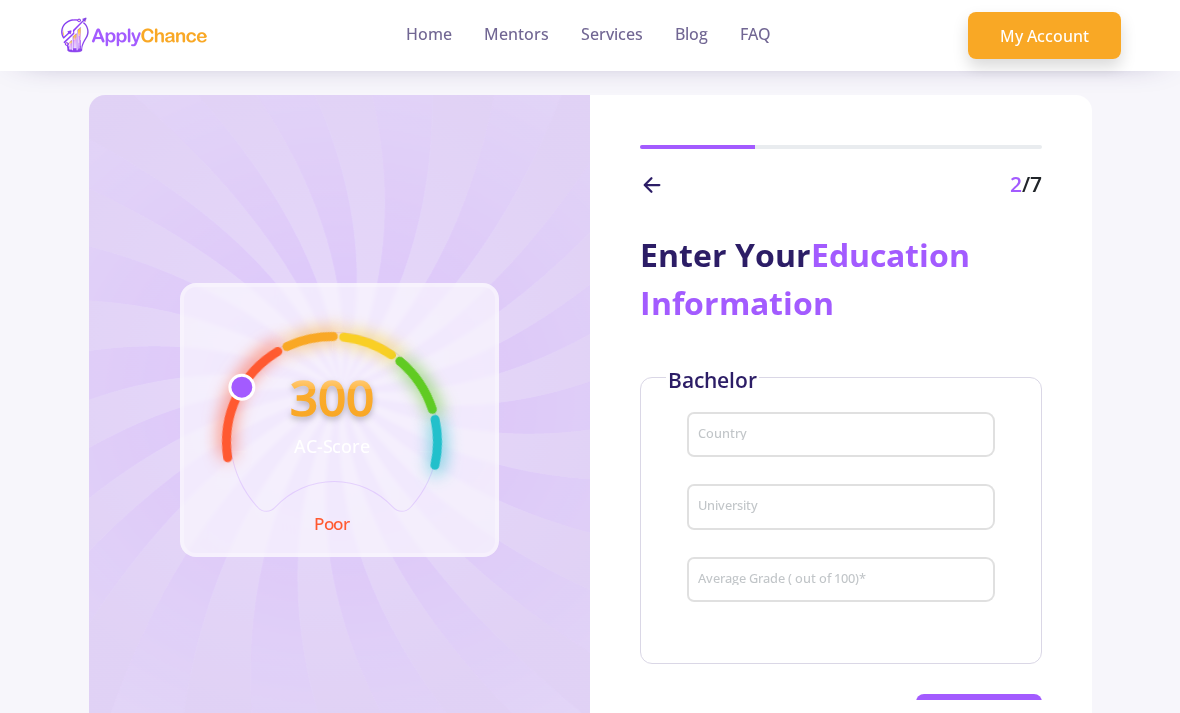 click on "Home Mentors Services Blog FAQ My Account
[NUMBER] AC-Score Poor 2 /7  Enter Your  Education Information   Bachelor  Country University Average Grade ( out of 100)   * Next   Apply to become mentor at ApplyChance  Apply now  Apply to become mentor at ApplyChance  Apply now  We make it easy and fast to get admitted to the   best possible graduate schools.  Services ●  All Services ●  Mentoring Service ●  Quick AC-Score ●  Minimum Requirements ●  Our Mentors Company ●  FAQ ●  Videos ●  About us ●  Privacy Policy ●  Terms and Conditions ●  Contact us Blog Contents ●  All New Posts ●  [COUNTRY]  ●  Admission  ●  salary  ●  Education  ●  Tips  ●  News  Services" at bounding box center [590, 356] 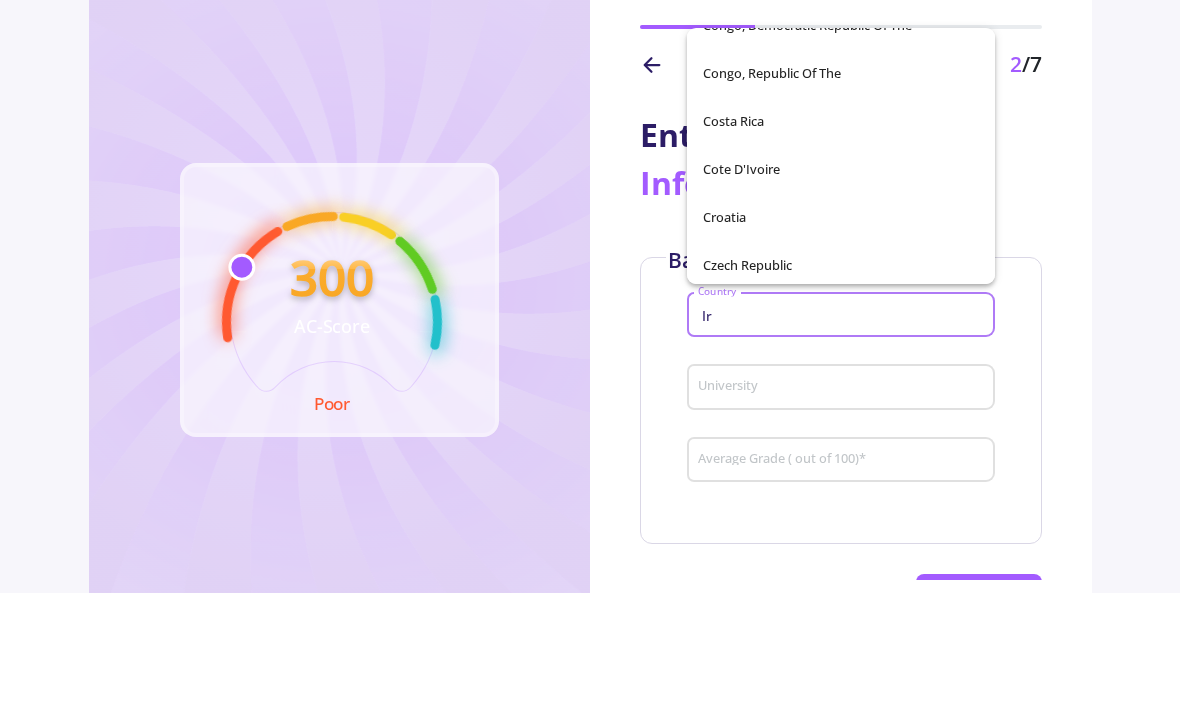 scroll, scrollTop: 32, scrollLeft: 0, axis: vertical 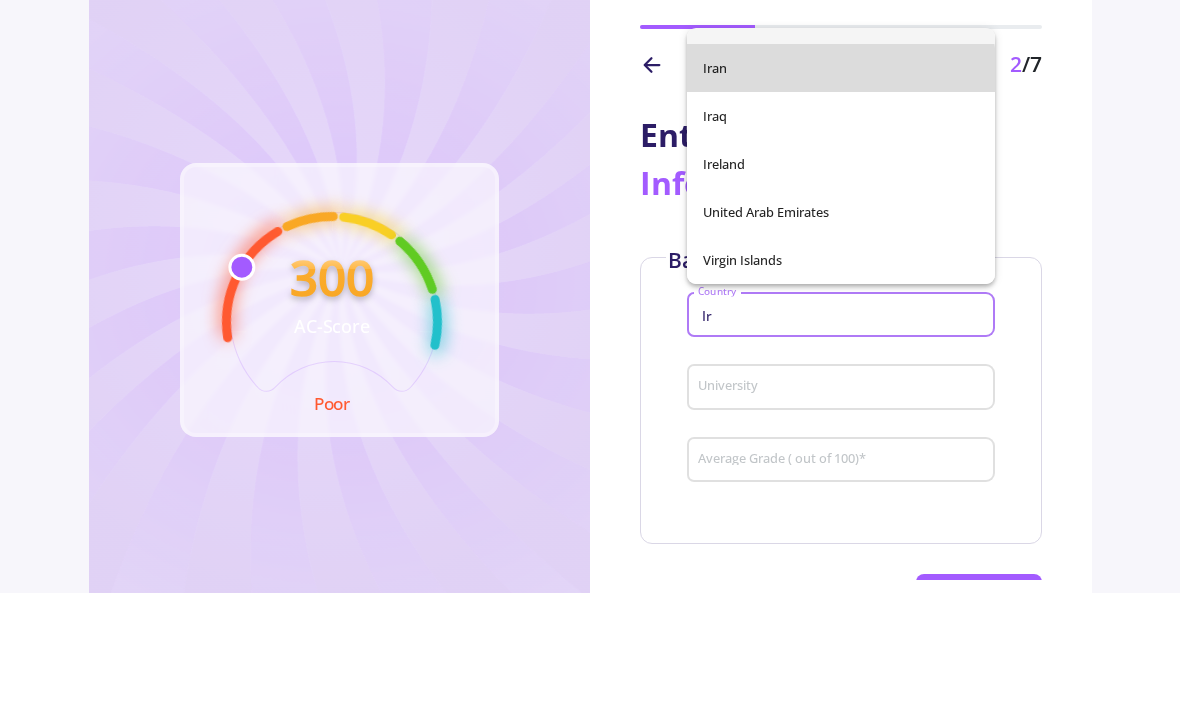 click on "Iran" at bounding box center (841, 188) 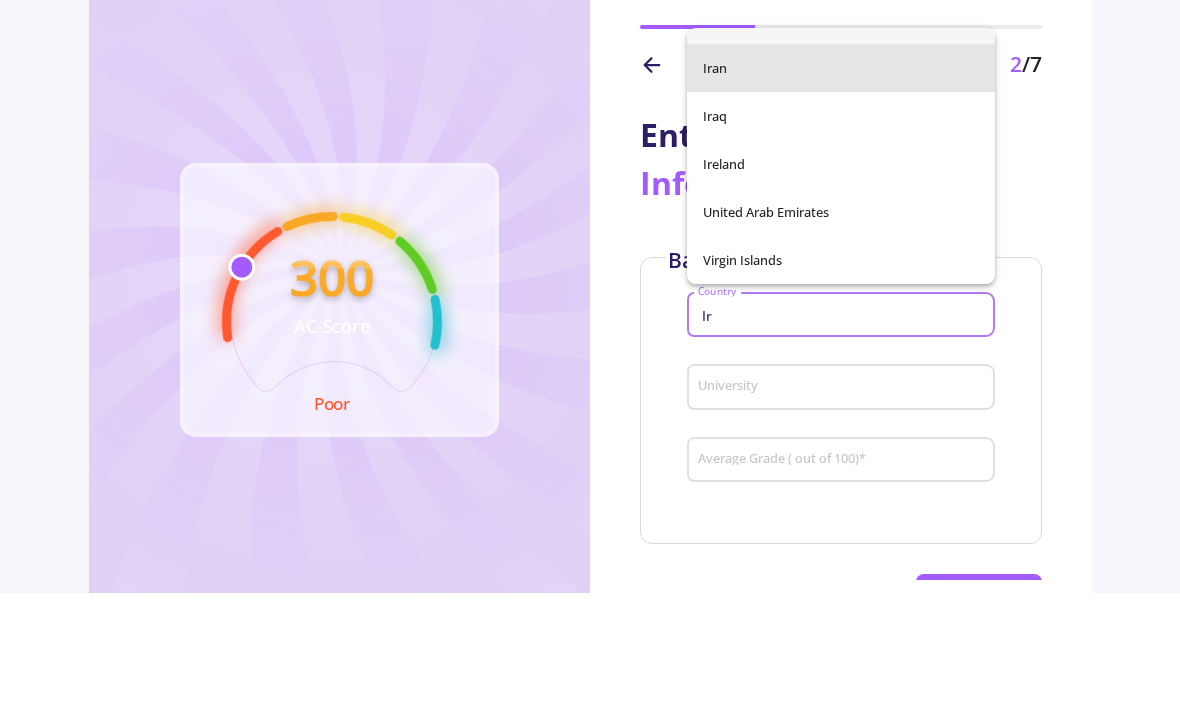 type on "Iran" 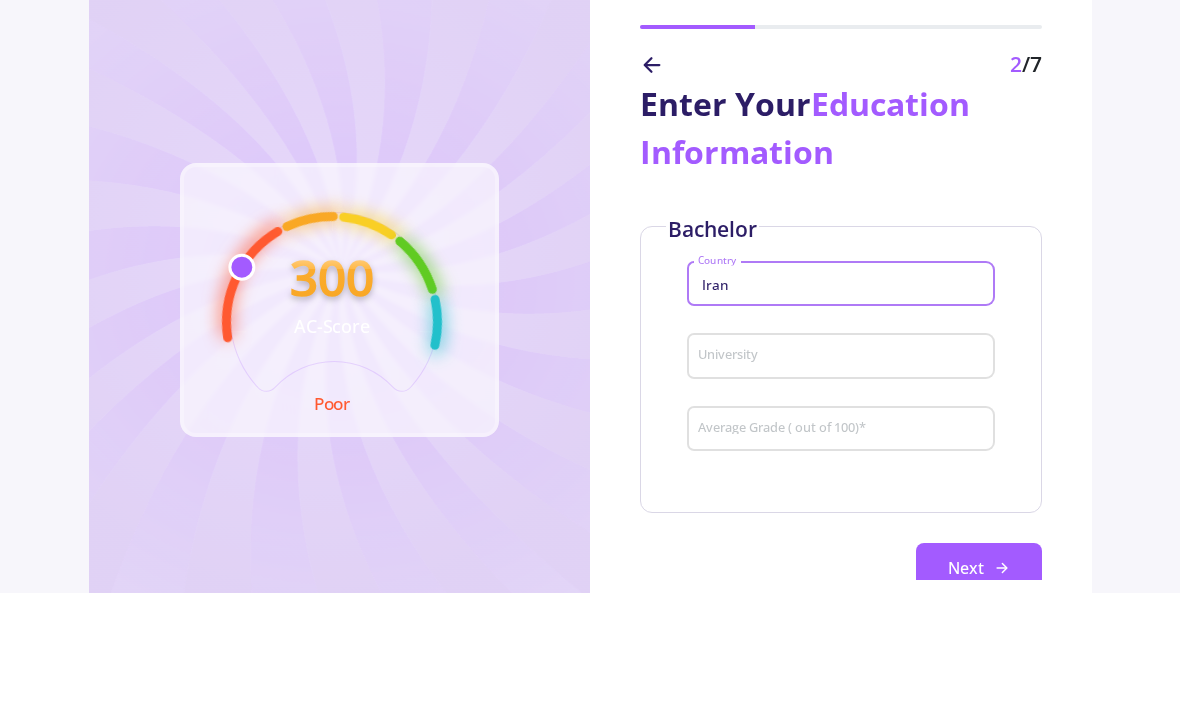 scroll, scrollTop: 30, scrollLeft: 0, axis: vertical 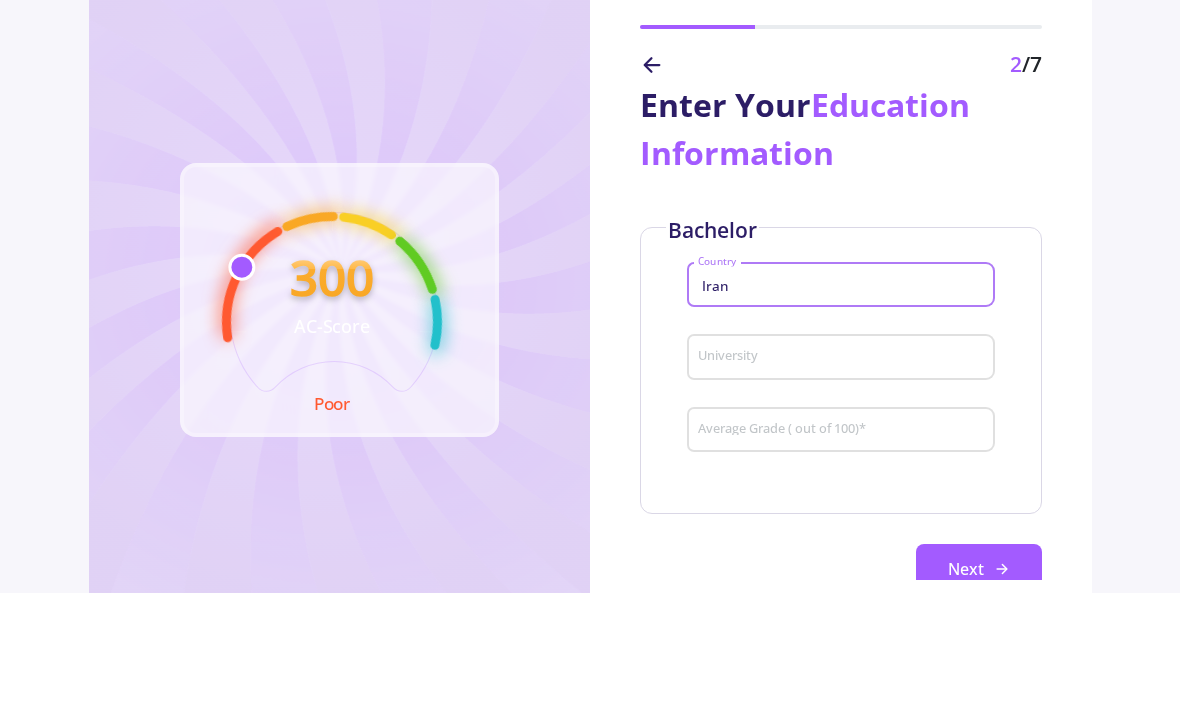 click on "University" 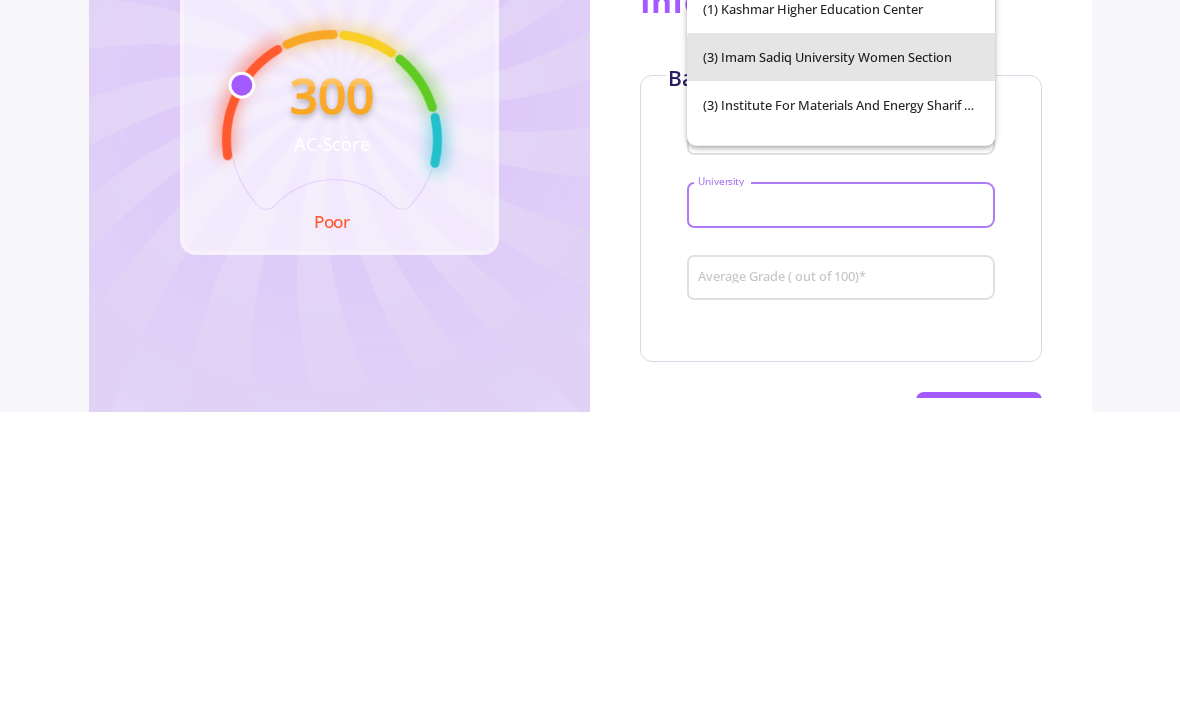 scroll, scrollTop: 0, scrollLeft: 0, axis: both 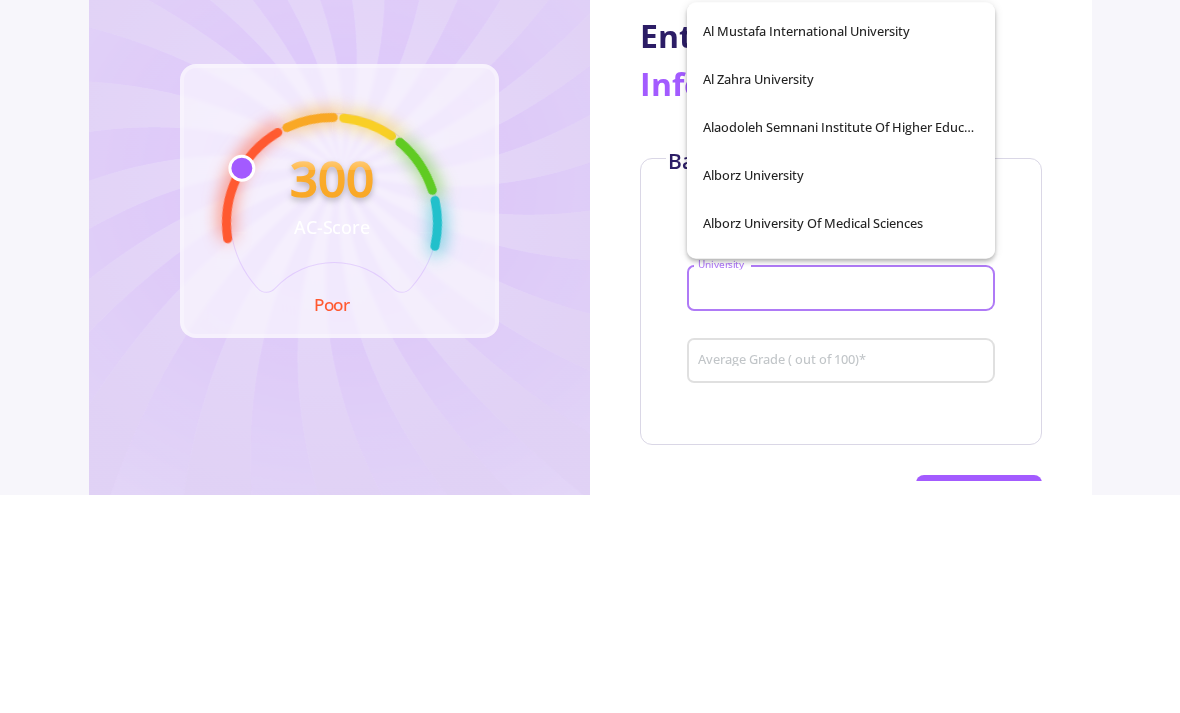 click on "[NUMBER] AC-Score Poor 2 /7  Enter Your  Education Information   Bachelor  [COUNTRY] Country University Average Grade ( out of 100)   * Next" 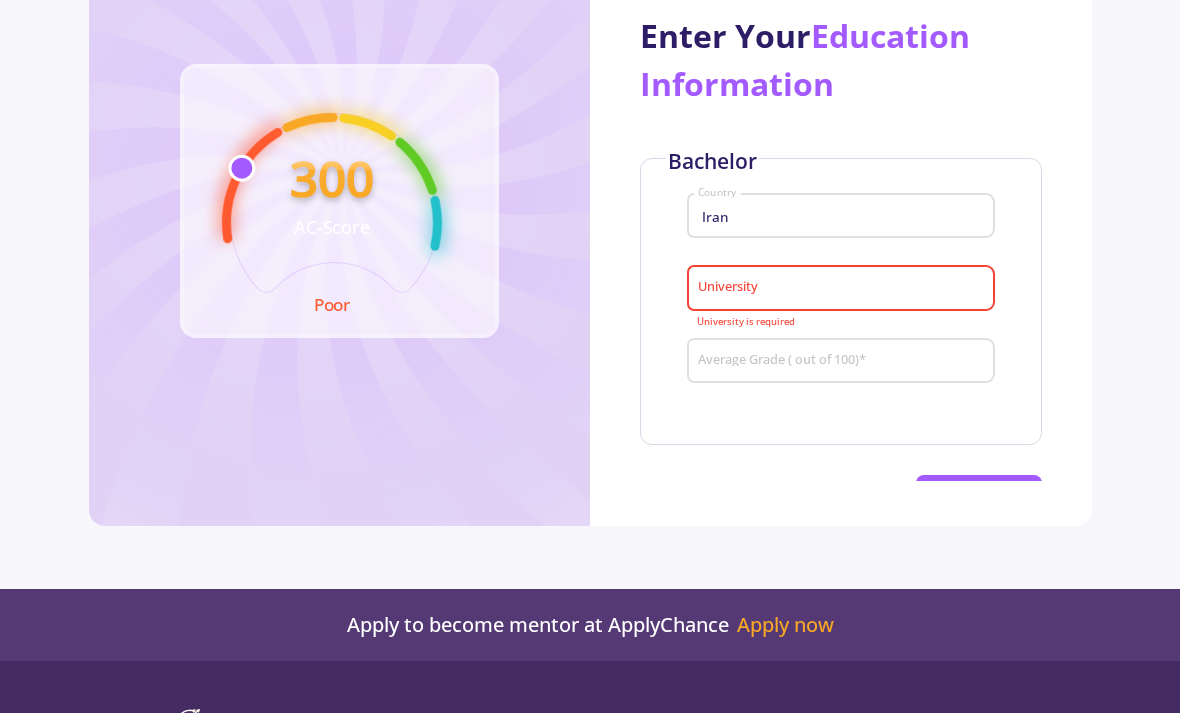 click on "University" at bounding box center [843, 289] 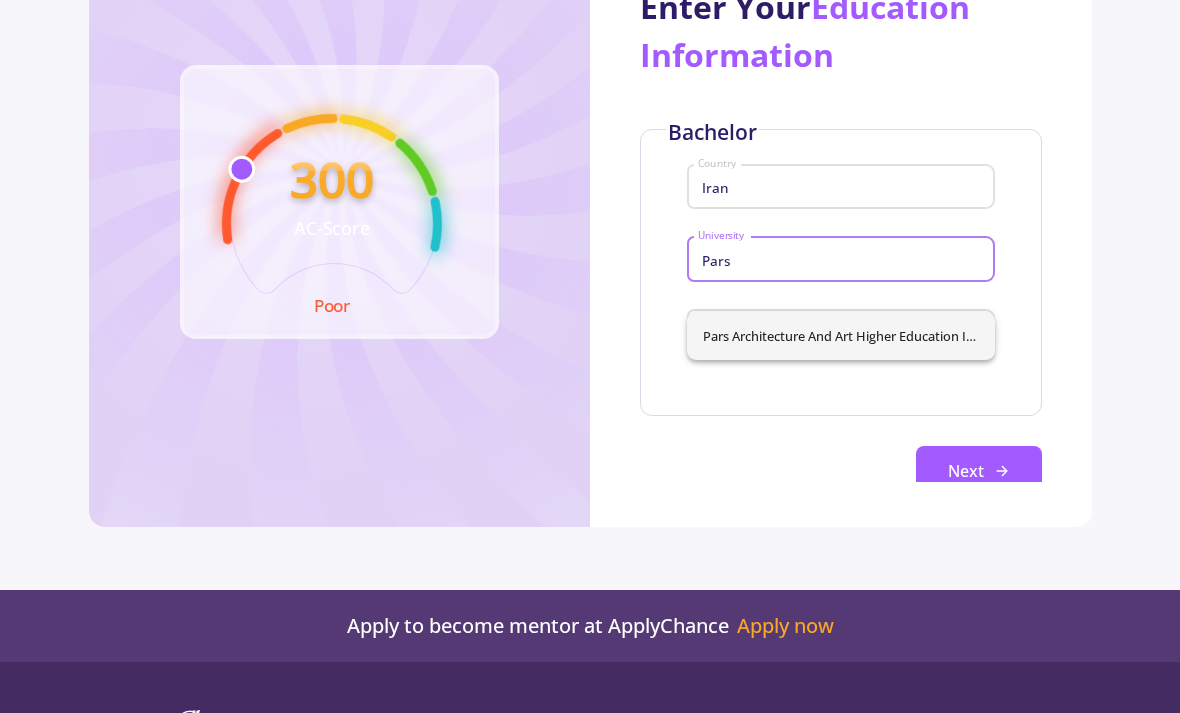 scroll, scrollTop: 30, scrollLeft: 0, axis: vertical 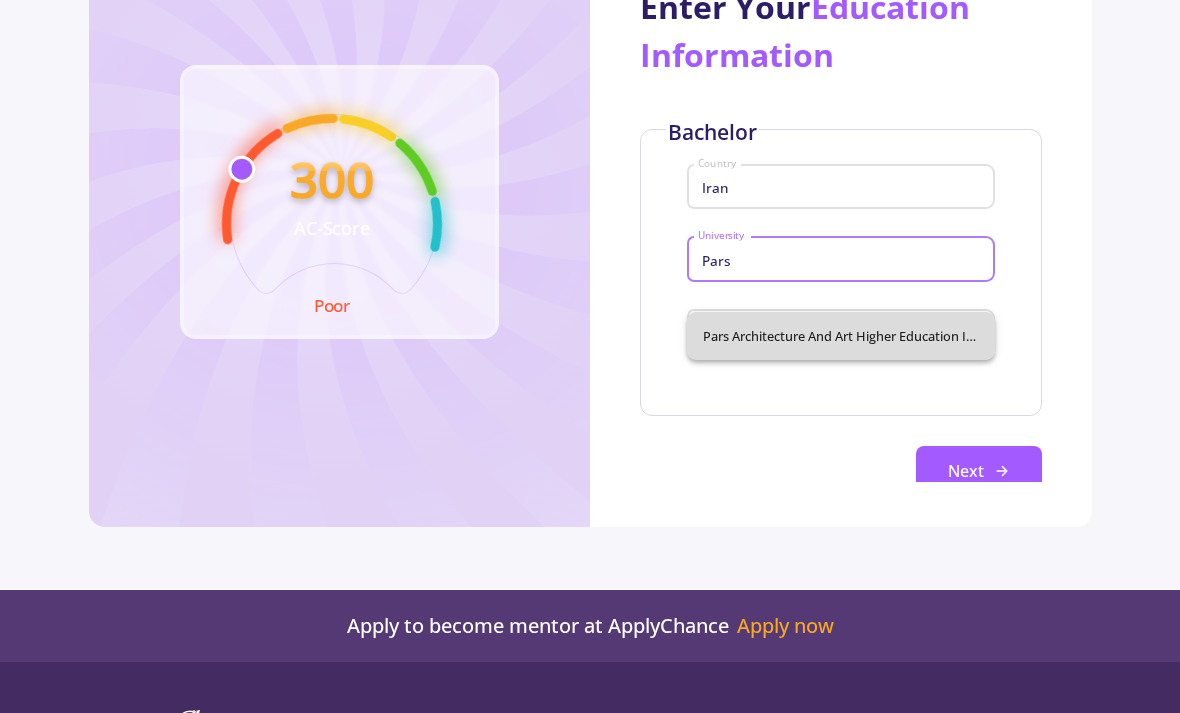click on "Pars Architecture and Art Higher Education Institute" at bounding box center [841, 336] 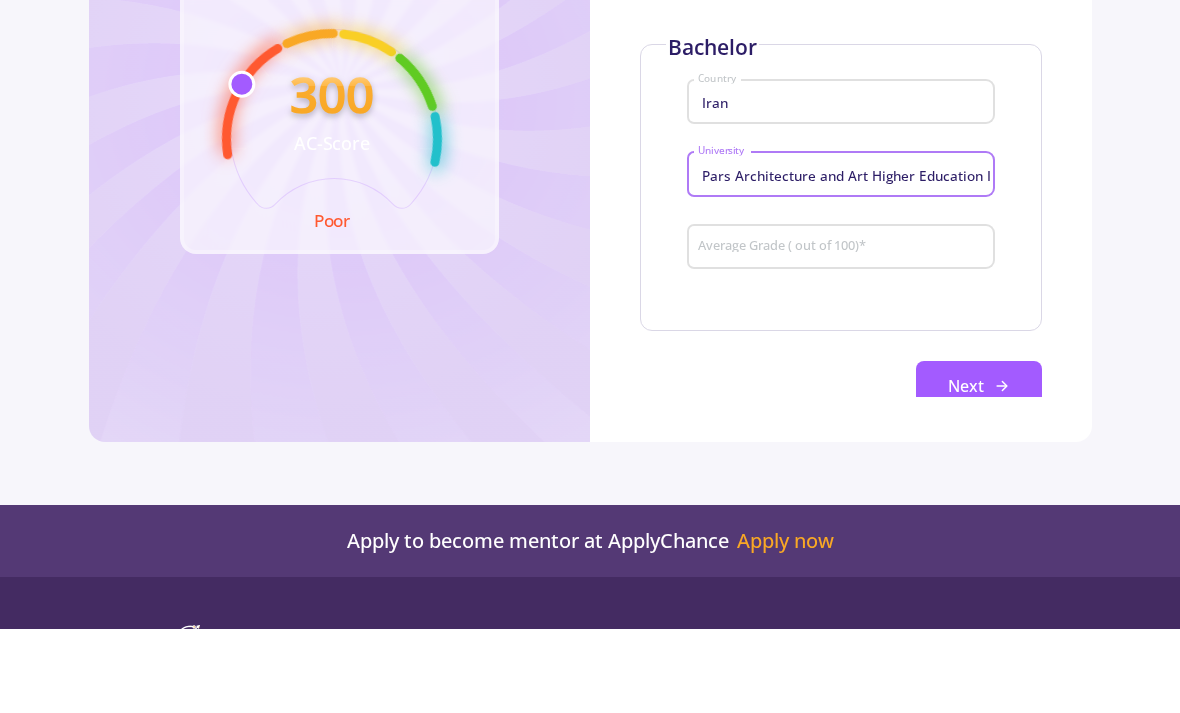 click on "Average Grade ( out of 100)   *" at bounding box center [843, 333] 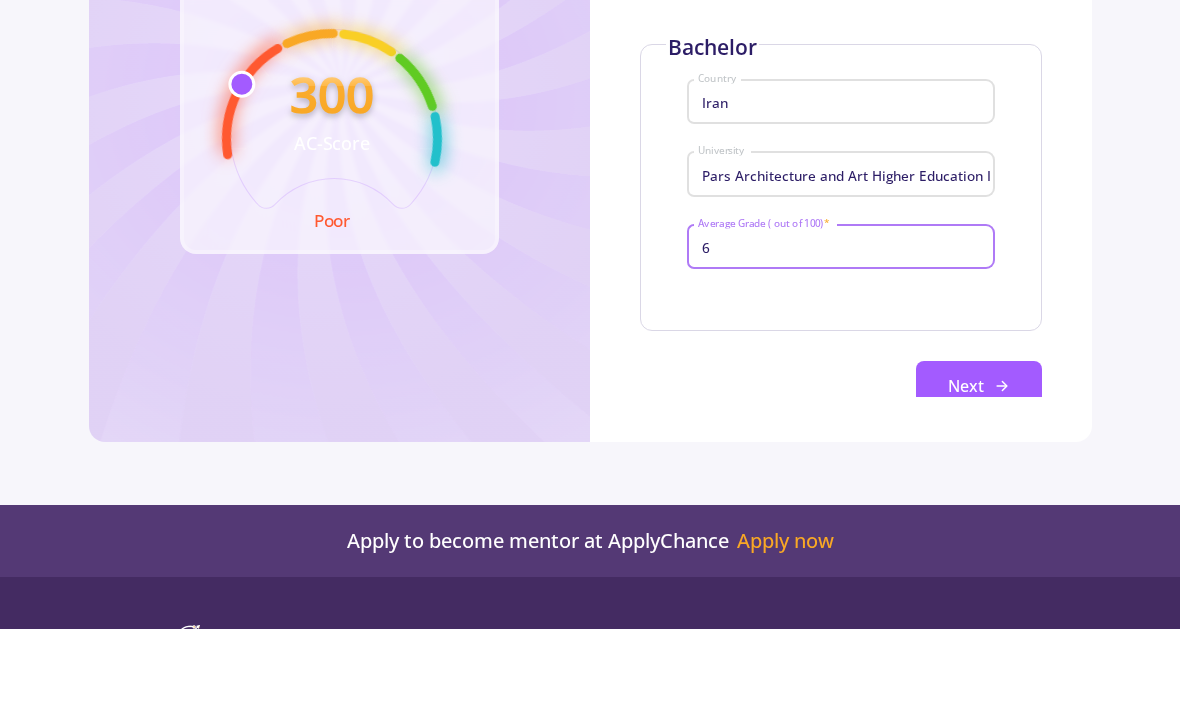 type on "60" 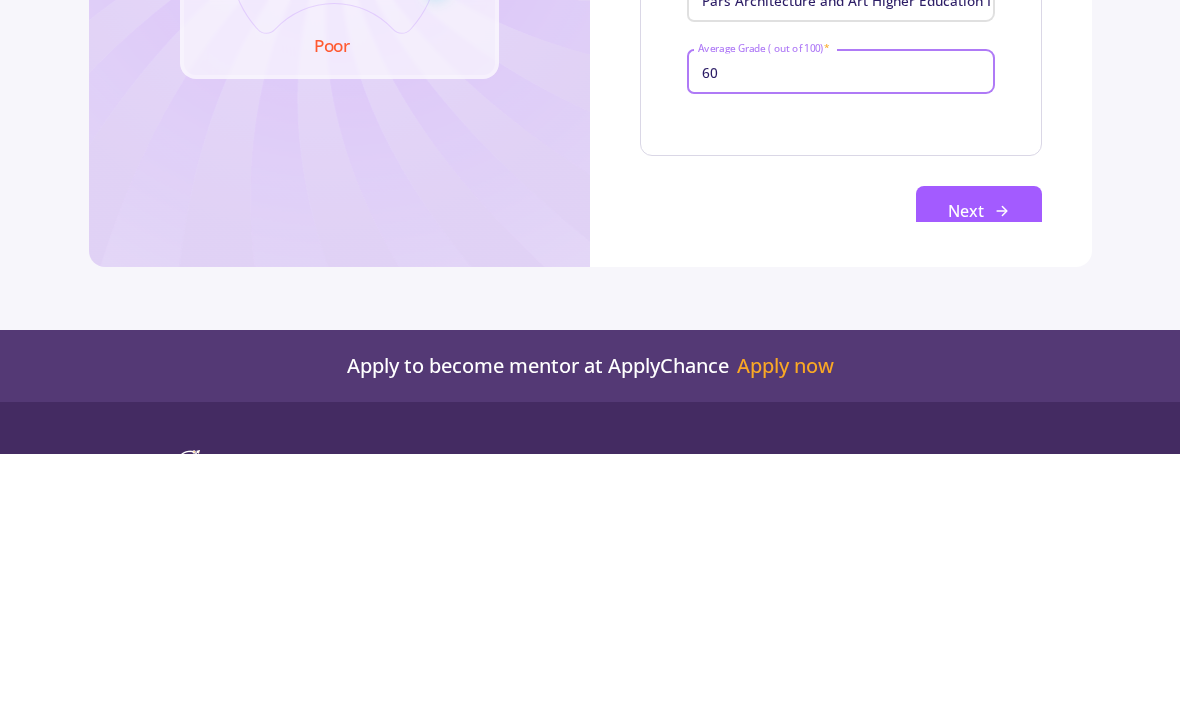 click on "Next" 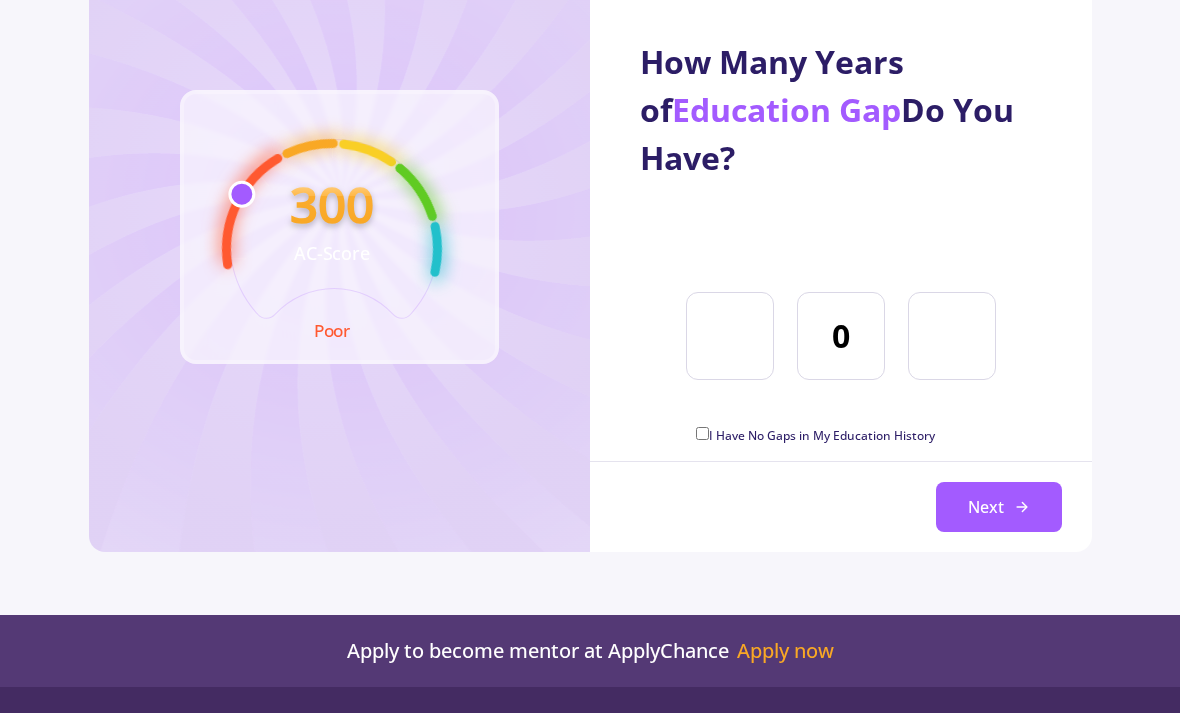 scroll, scrollTop: 133, scrollLeft: 0, axis: vertical 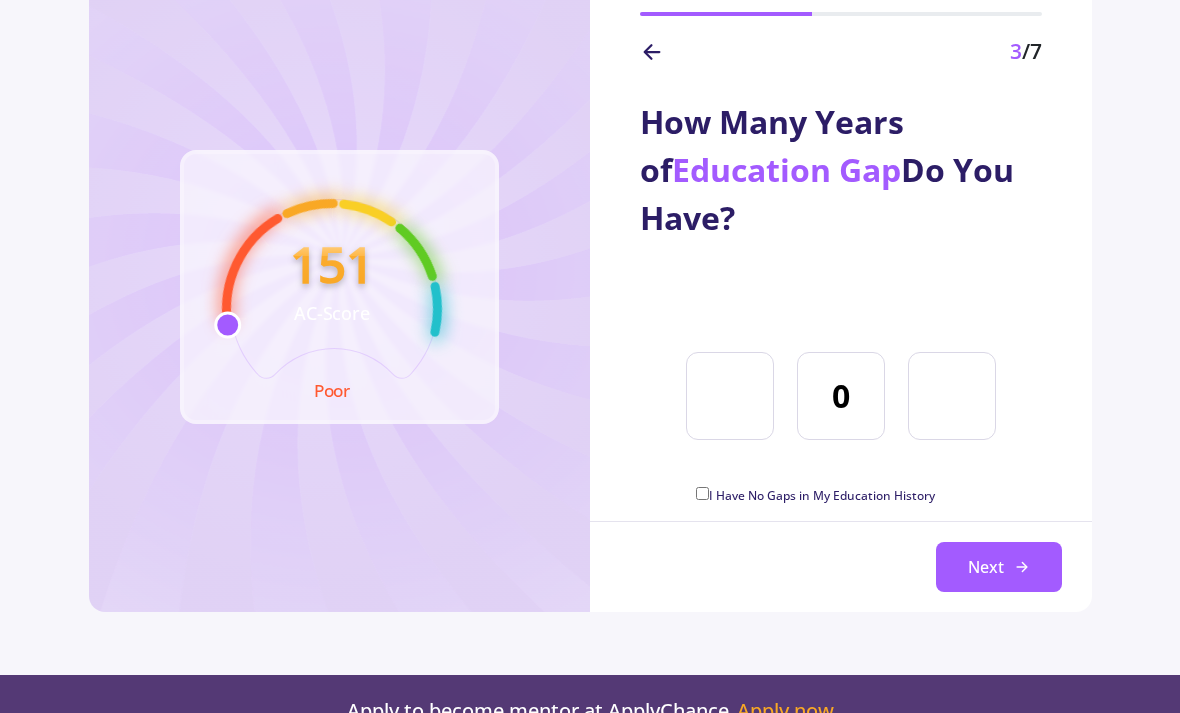 click on "0" 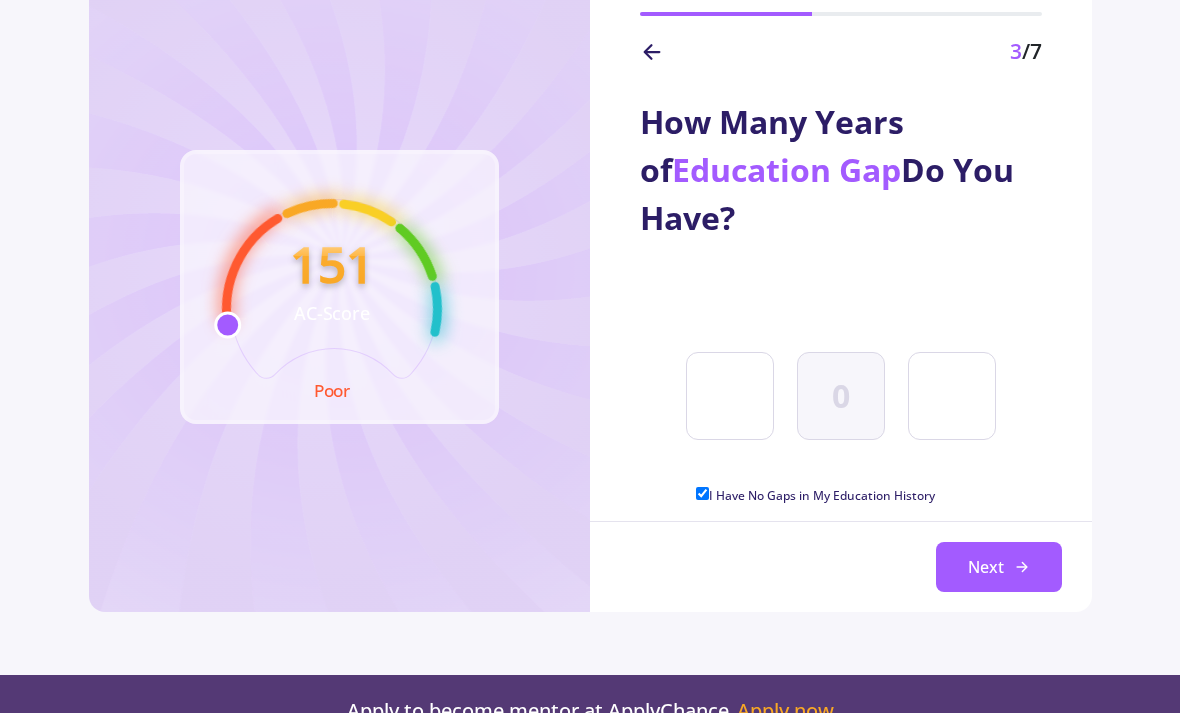 click on "I Have No Gaps in My Education History" at bounding box center (702, 493) 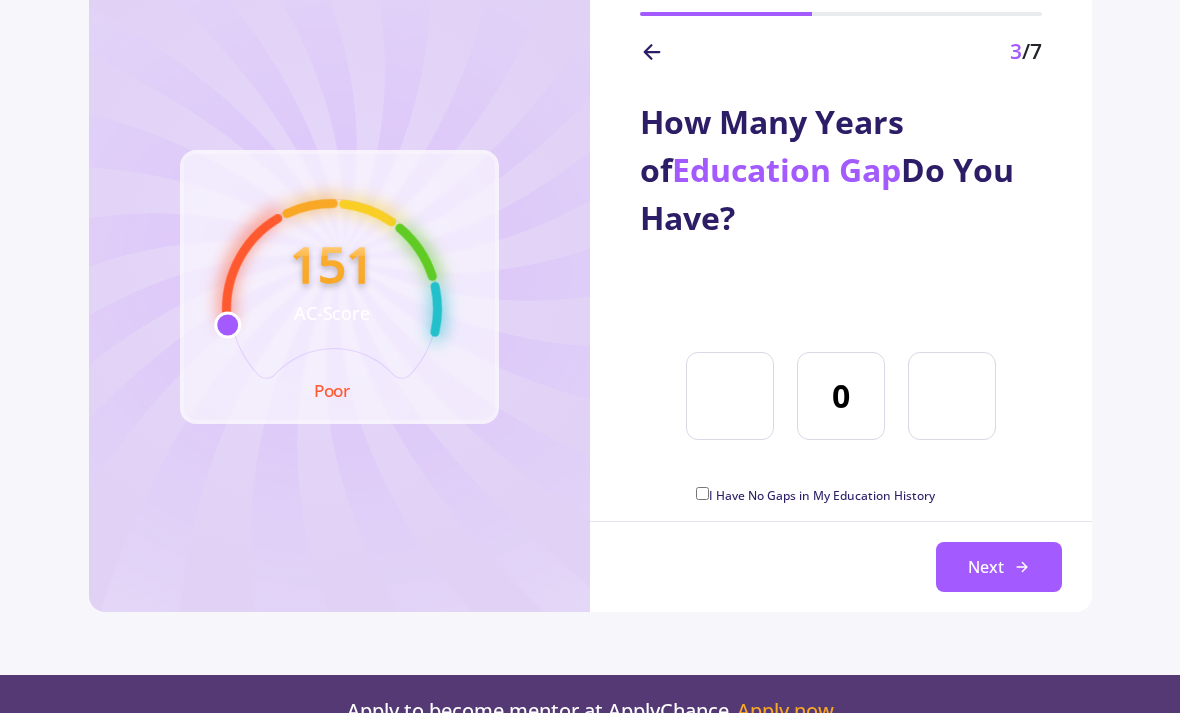 click on "0" 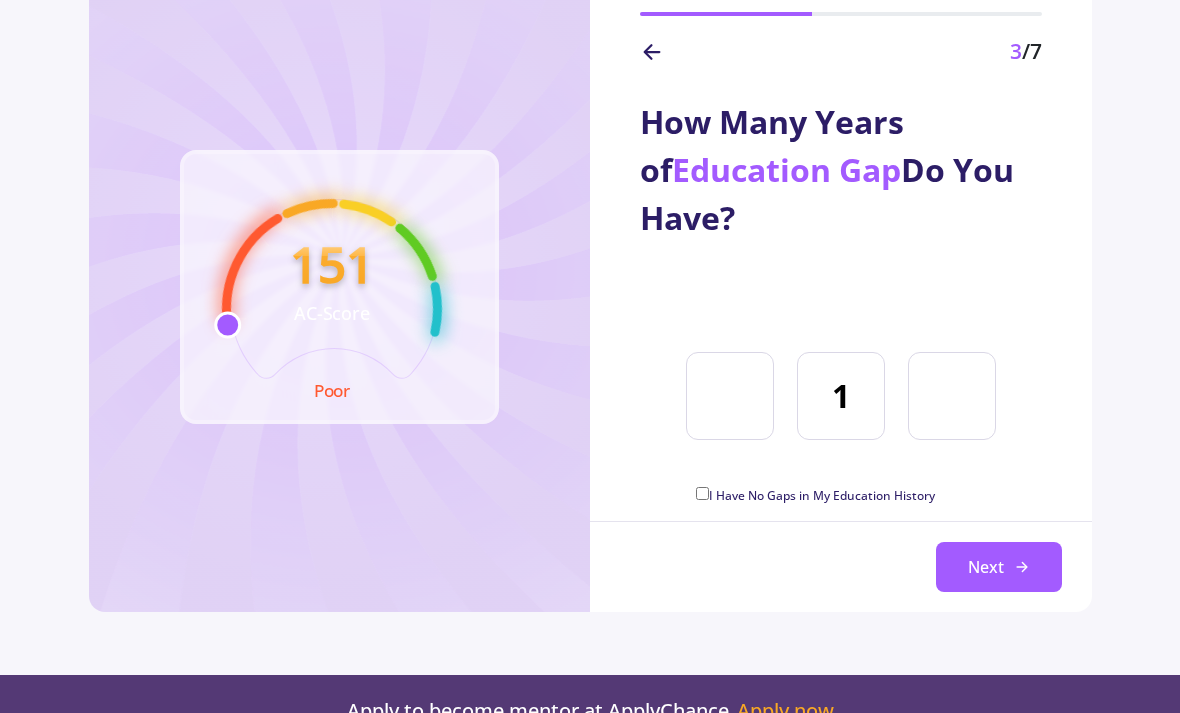 click on "1" 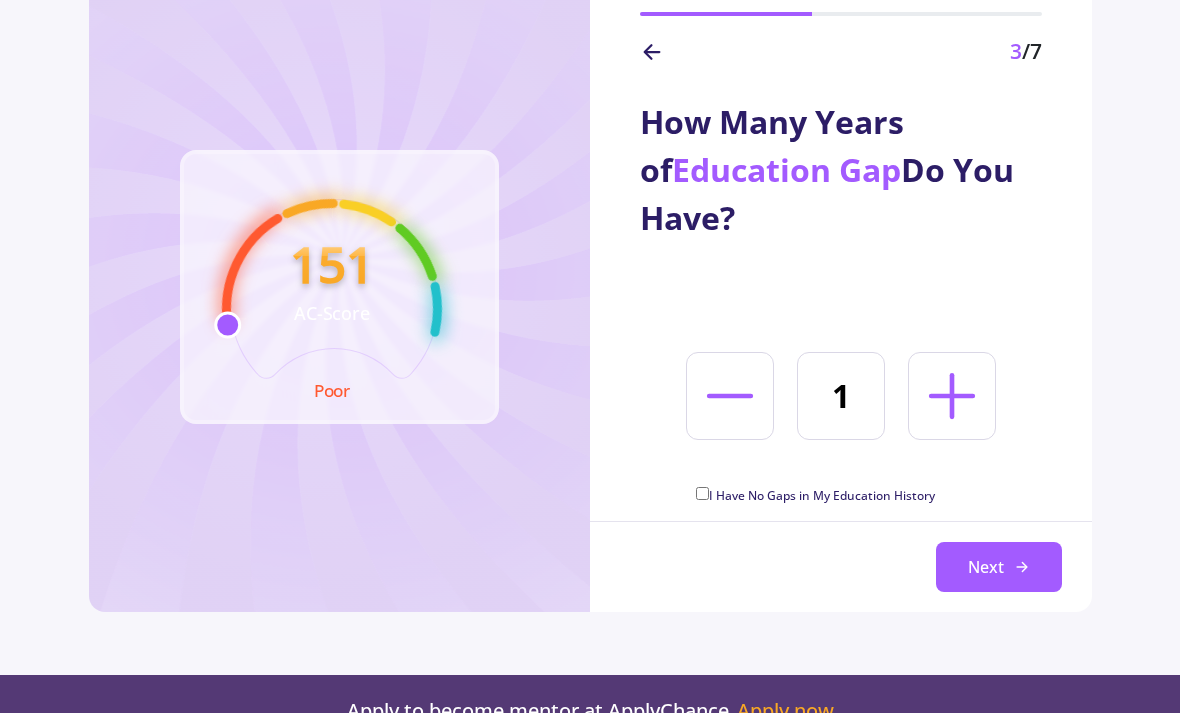 click on "Next" 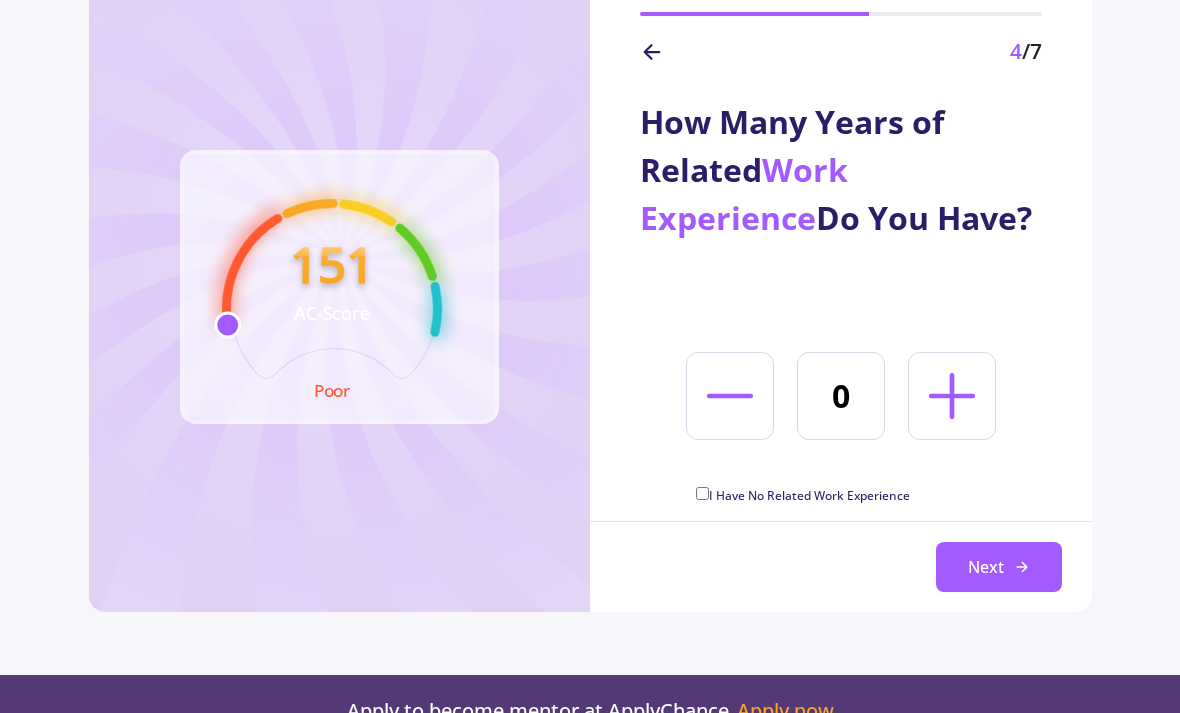 click on "Next" 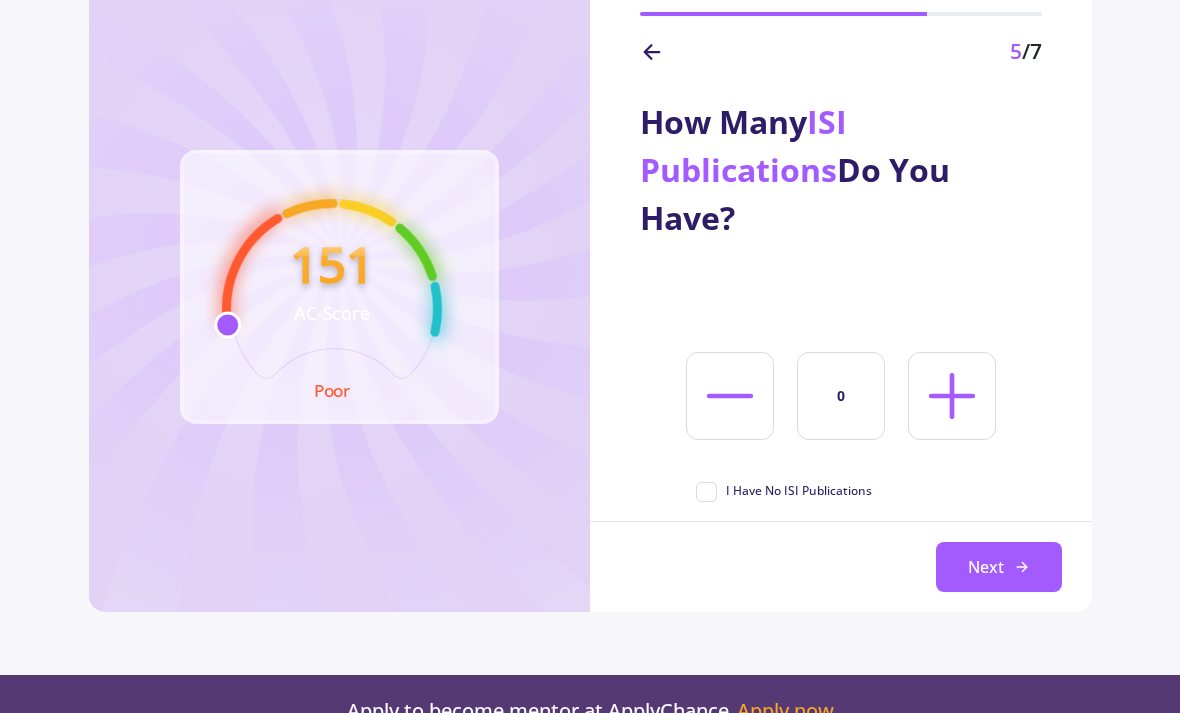 click on "Next" 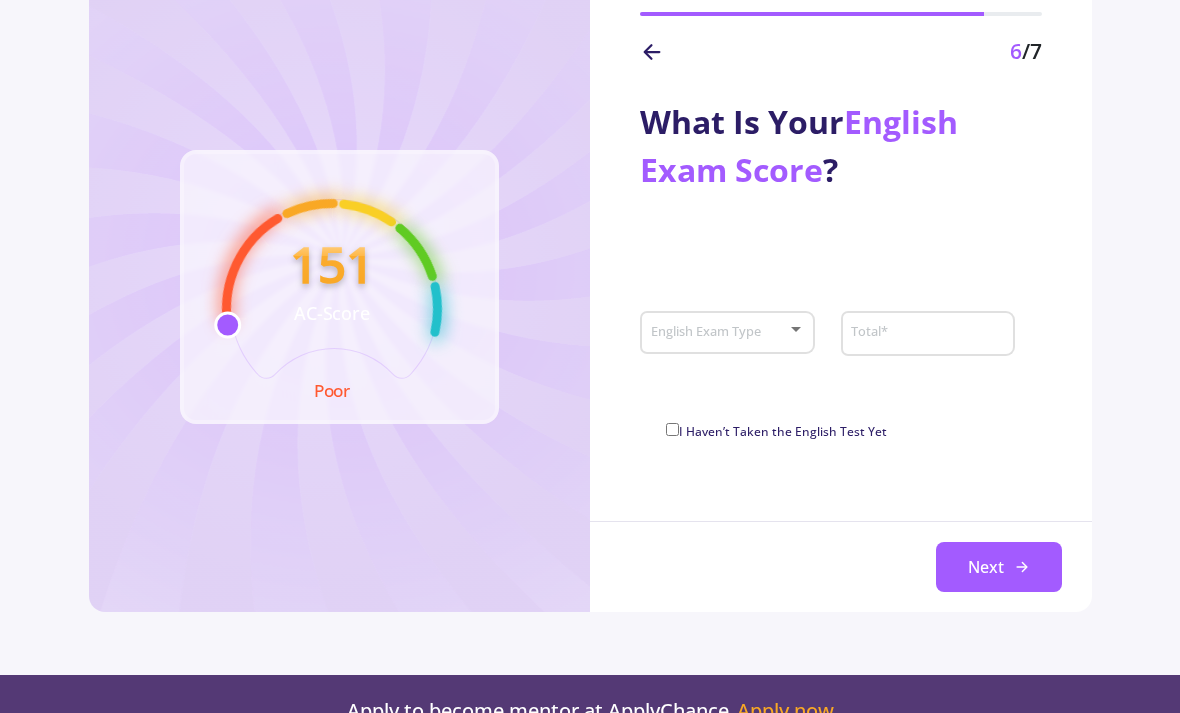 click on "English Exam Type" 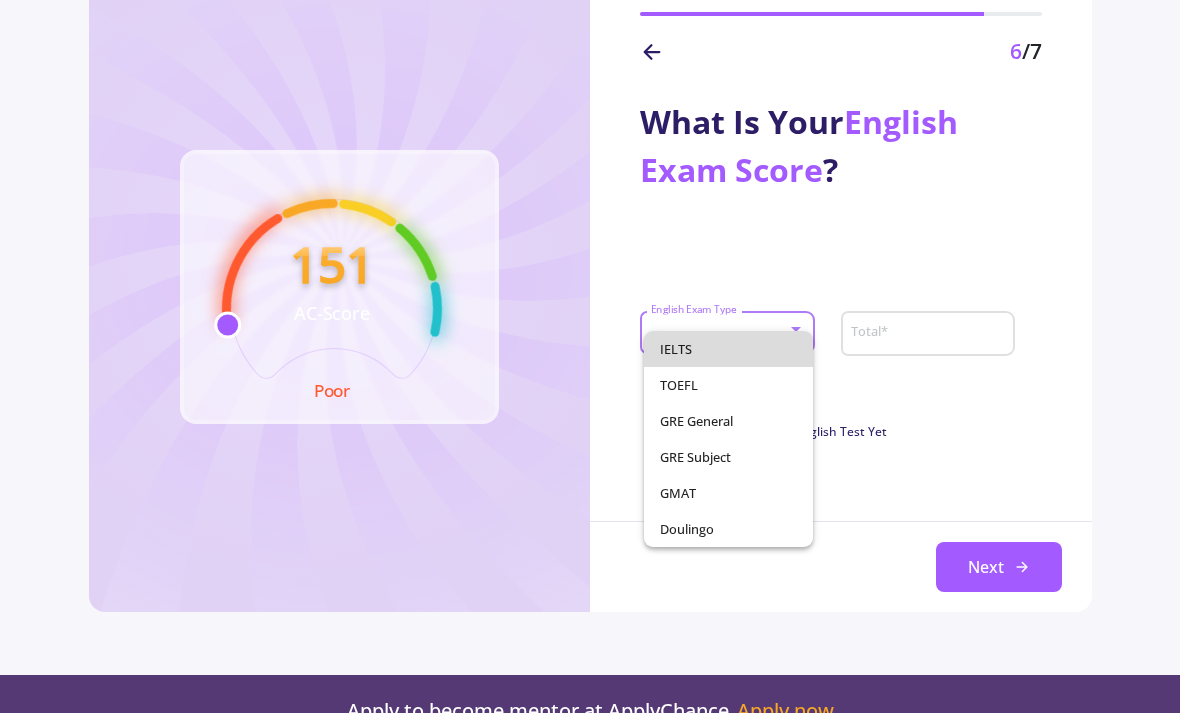 click on "IELTS" at bounding box center (728, 349) 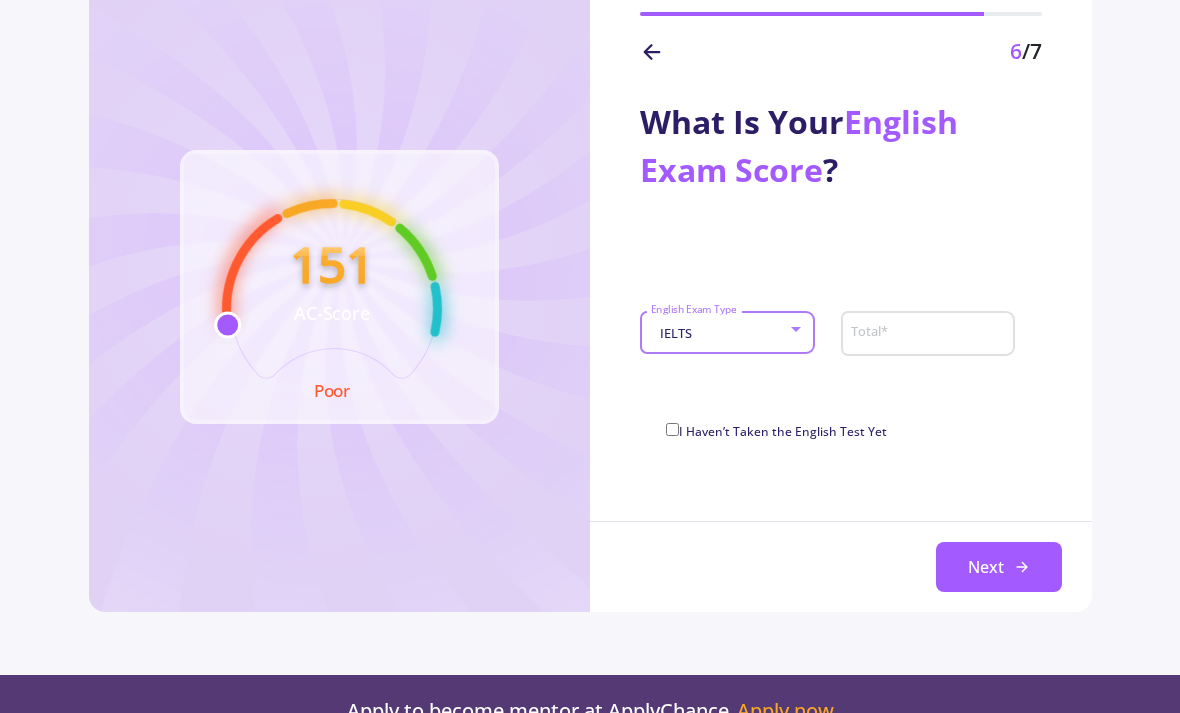 click on "Total  *" at bounding box center [930, 334] 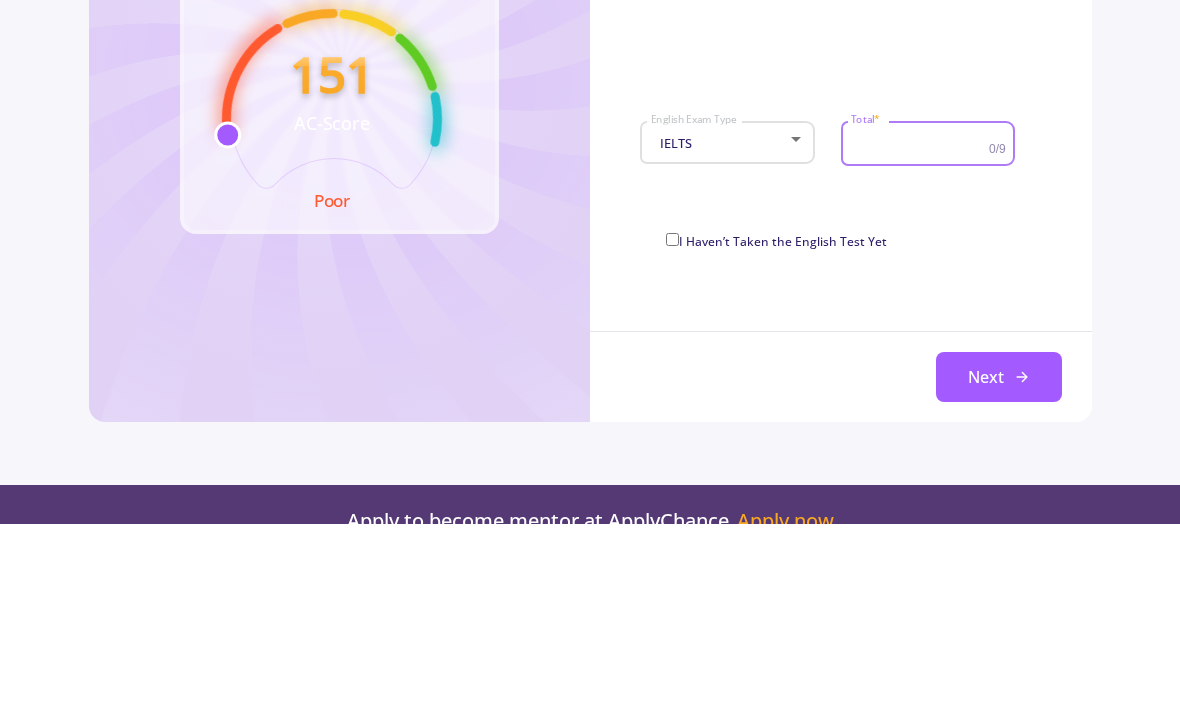 type on "7" 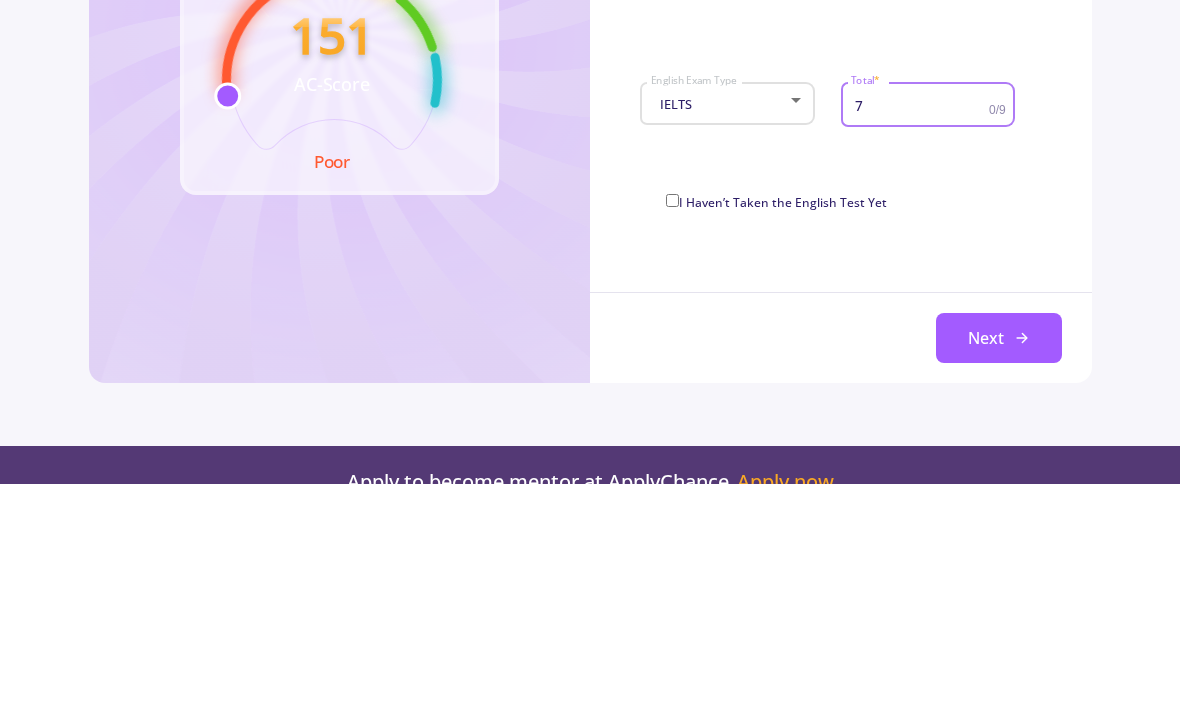 click on "Next" 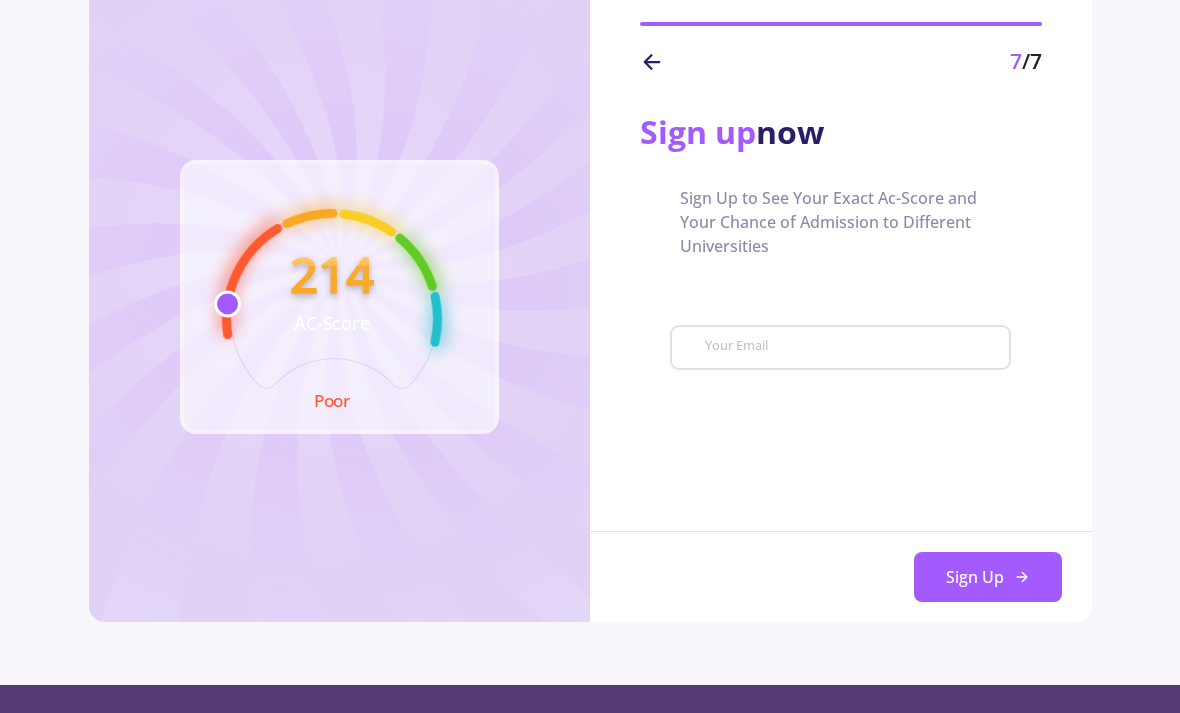 scroll, scrollTop: 123, scrollLeft: 0, axis: vertical 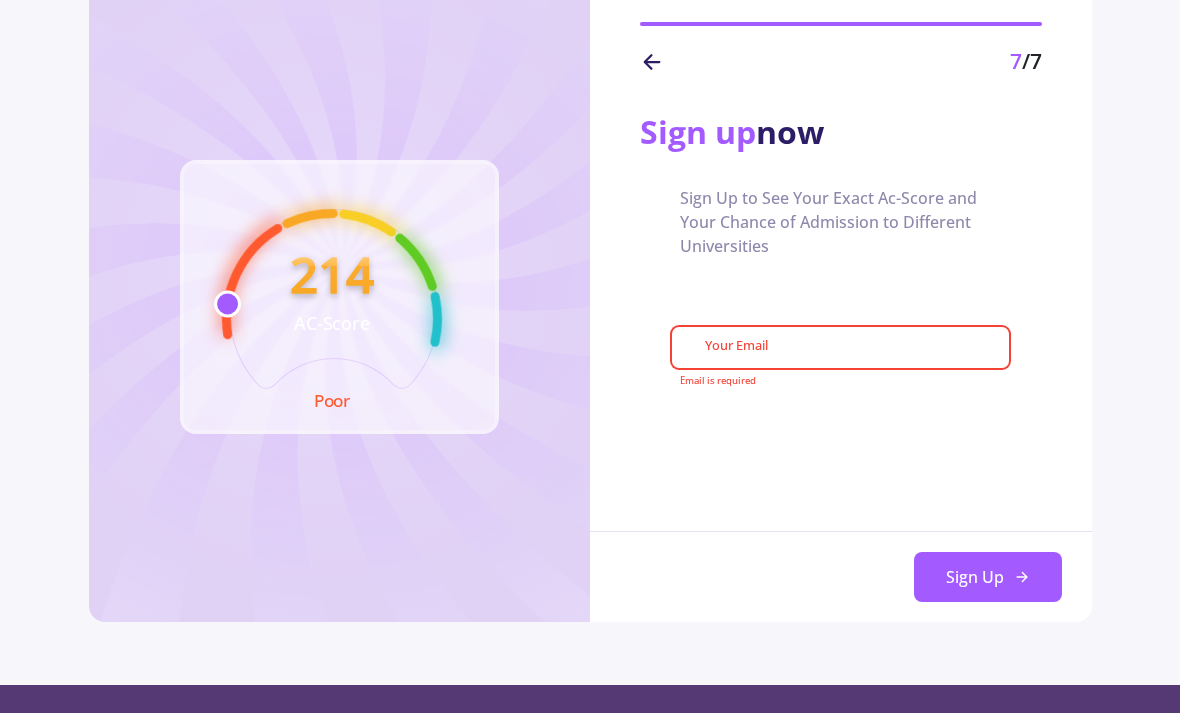 click on "Your Email" at bounding box center [855, 348] 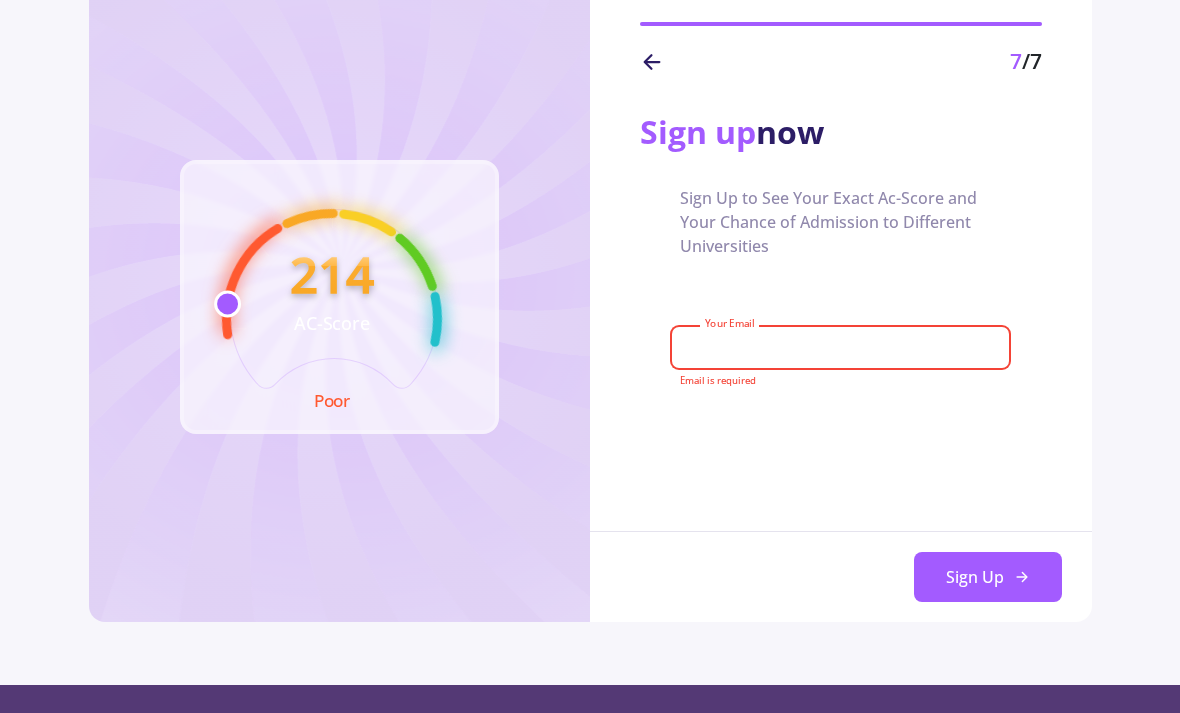 scroll, scrollTop: 122, scrollLeft: 0, axis: vertical 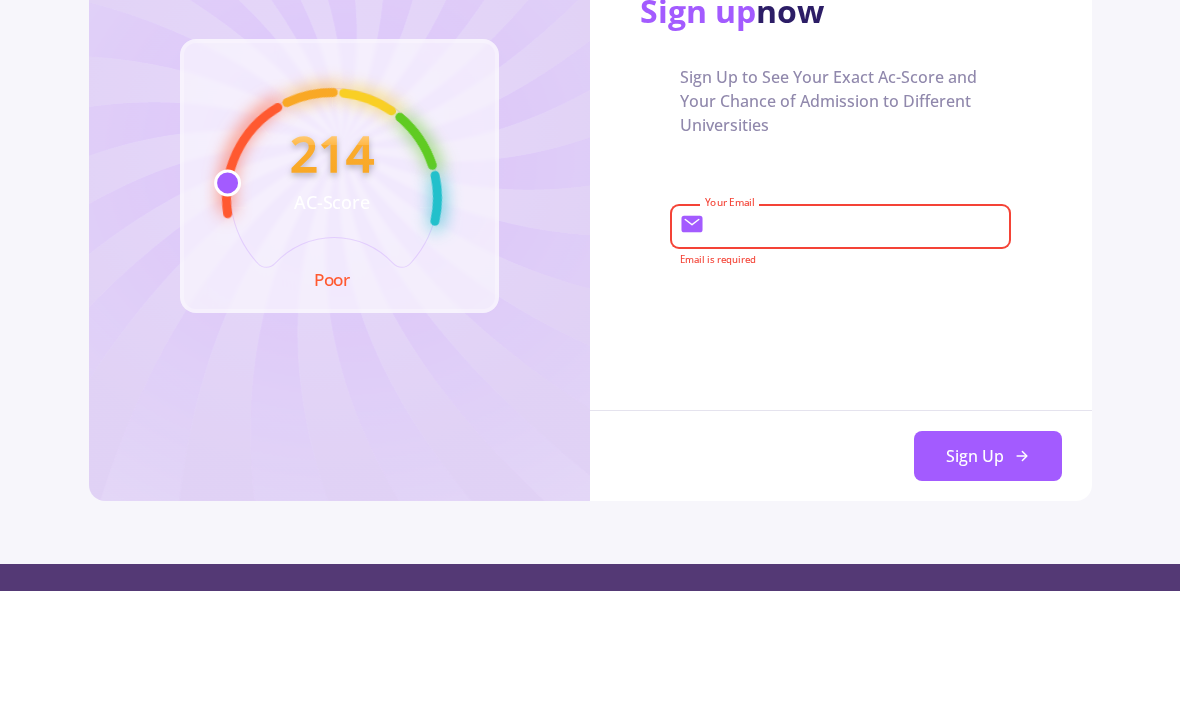 click on "[NUMBER] AC-Score Poor 7 /7  Sign up   now   Sign Up to See Your Exact Ac-Score and Your Chance of Admission to Different Universities  Your Email  Email is required  Sign Up  Sign Up" 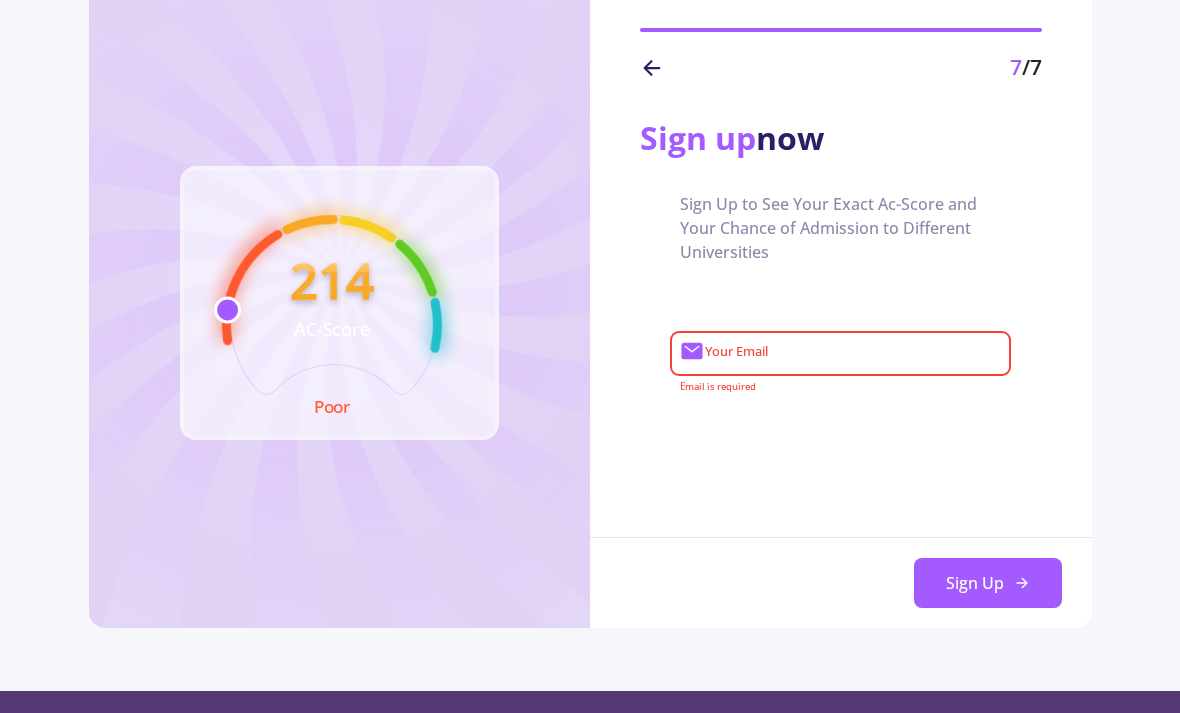 scroll, scrollTop: 0, scrollLeft: 0, axis: both 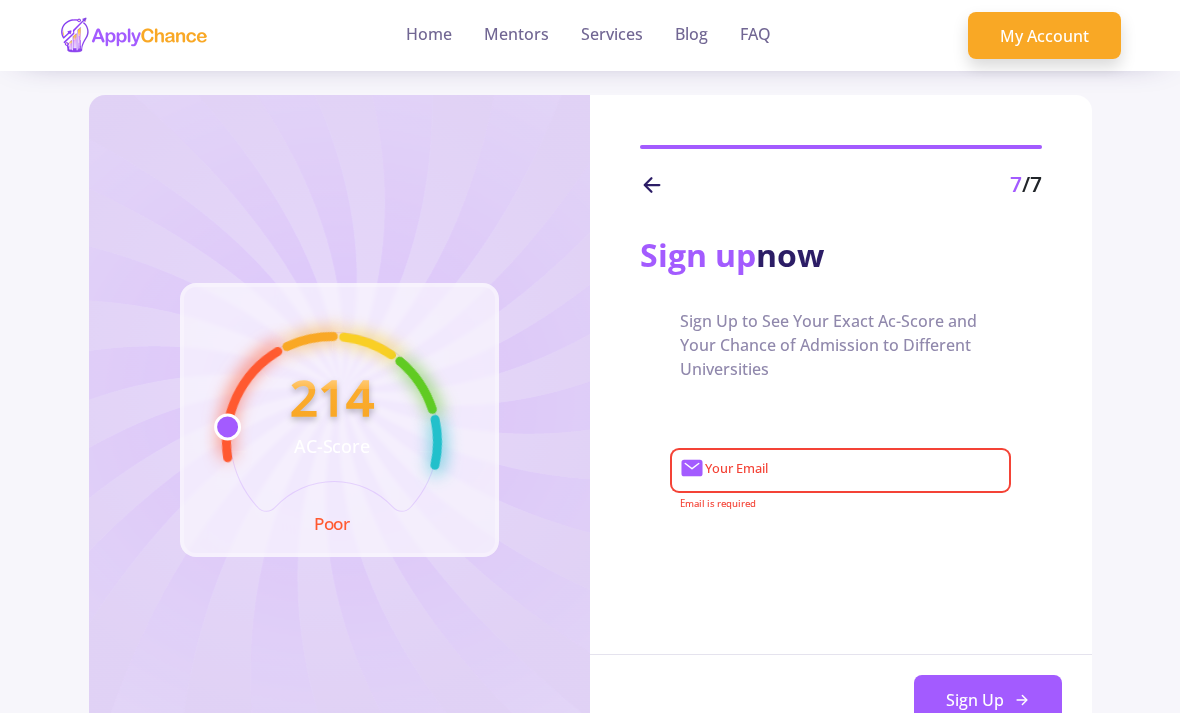 click on "Mentors" 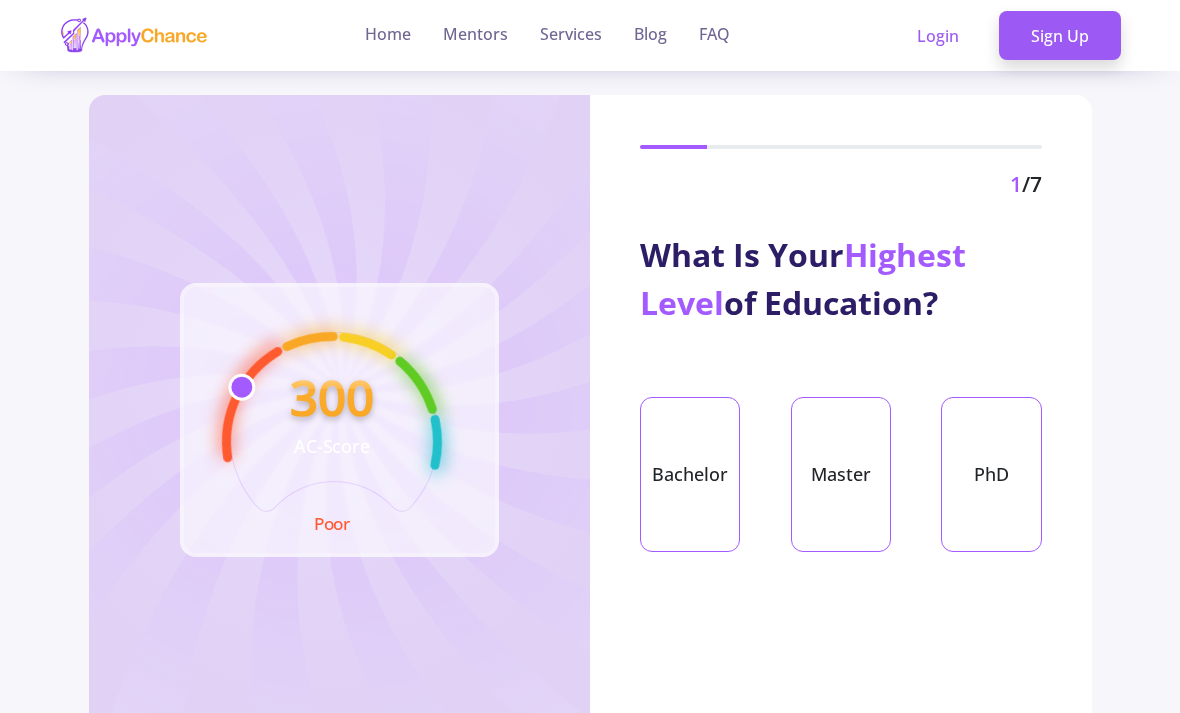 scroll, scrollTop: 1672, scrollLeft: 0, axis: vertical 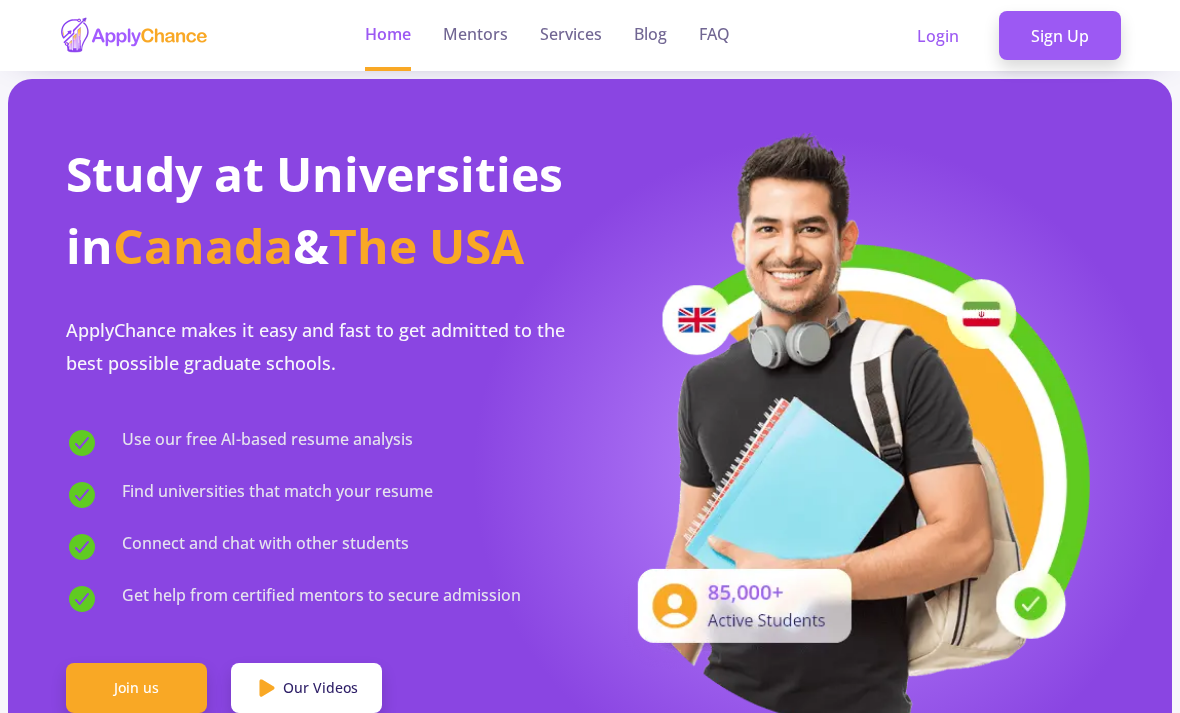 click on "Services" 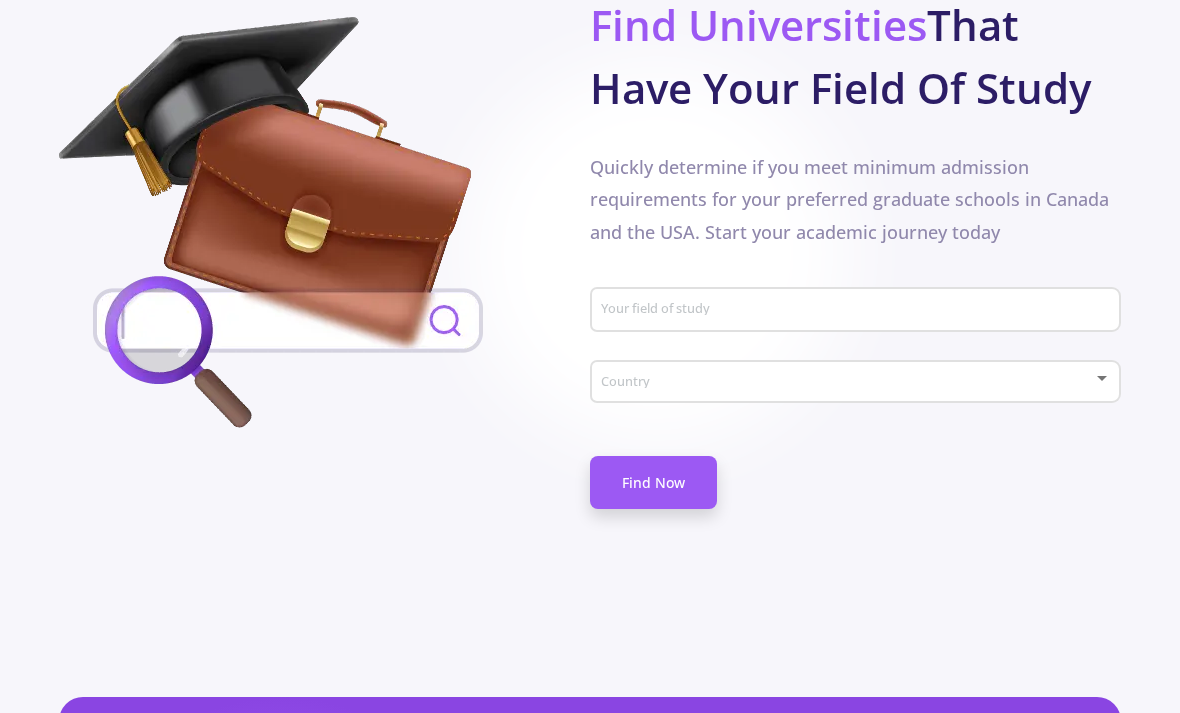 scroll, scrollTop: 1002, scrollLeft: 0, axis: vertical 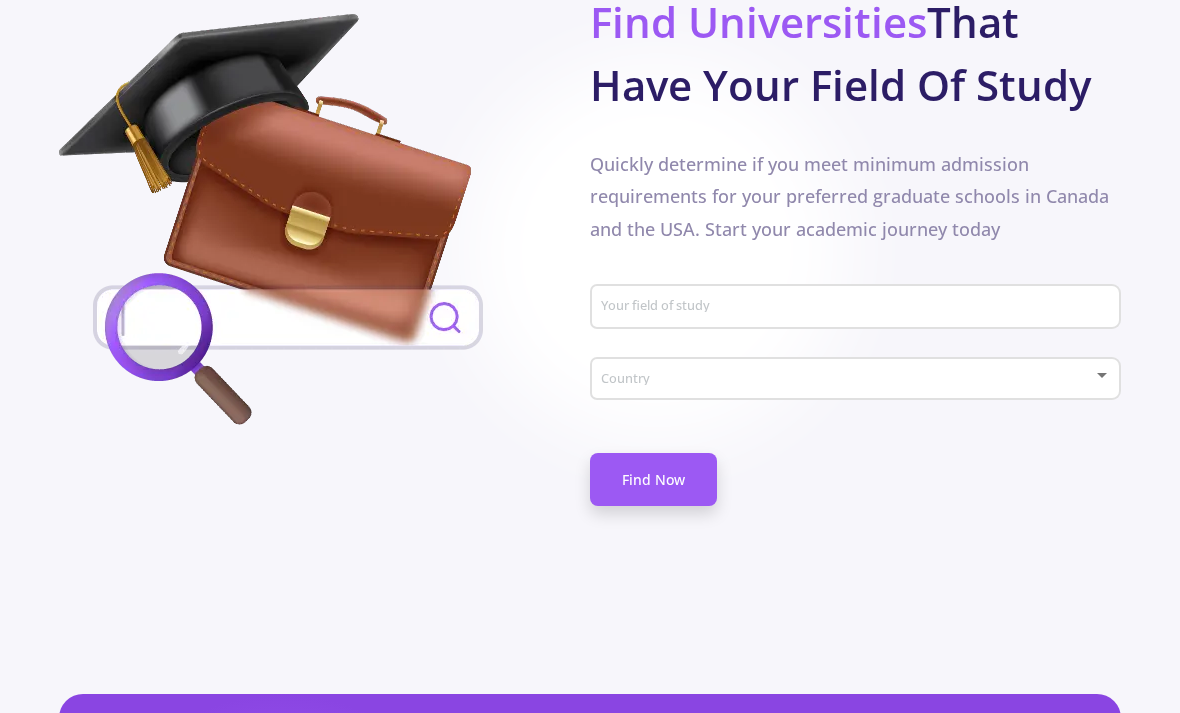 click at bounding box center (849, 379) 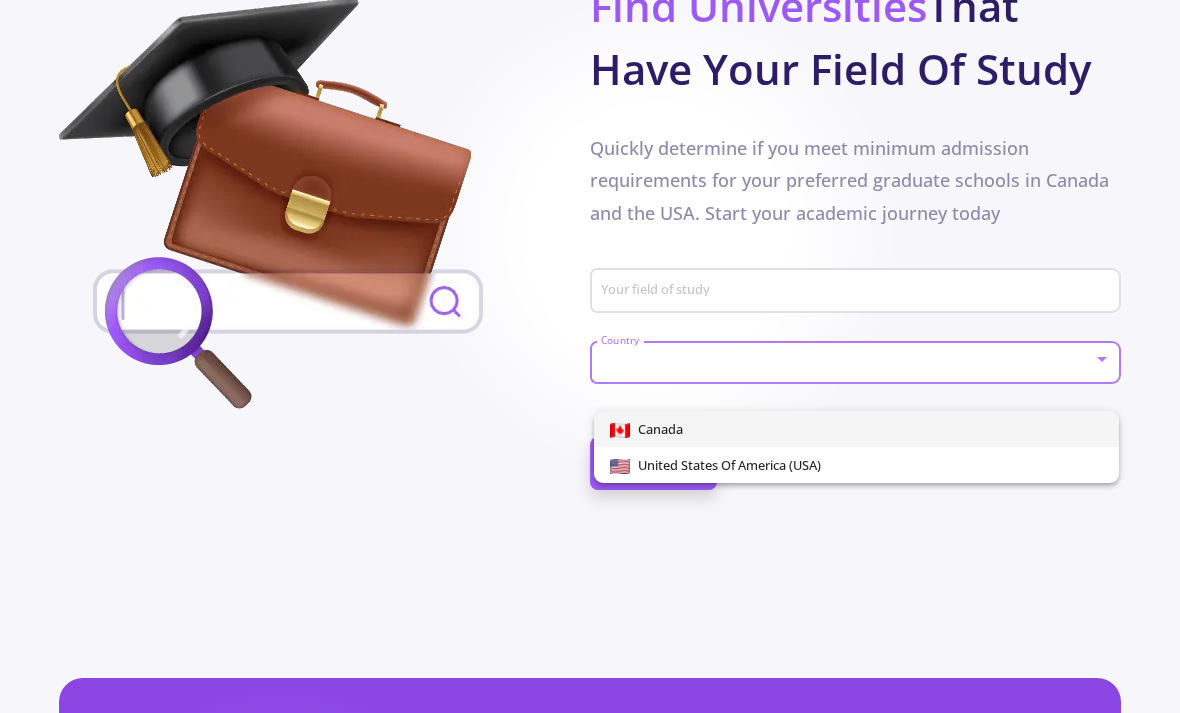 click at bounding box center (590, 356) 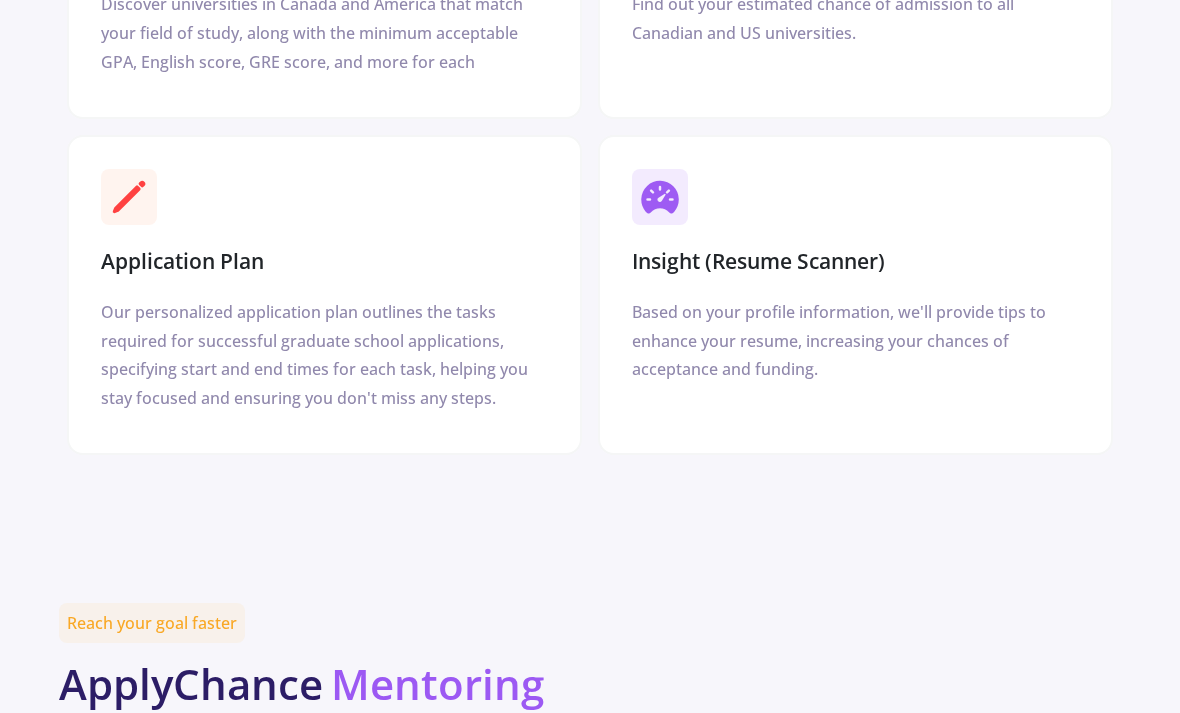 scroll, scrollTop: 0, scrollLeft: 0, axis: both 